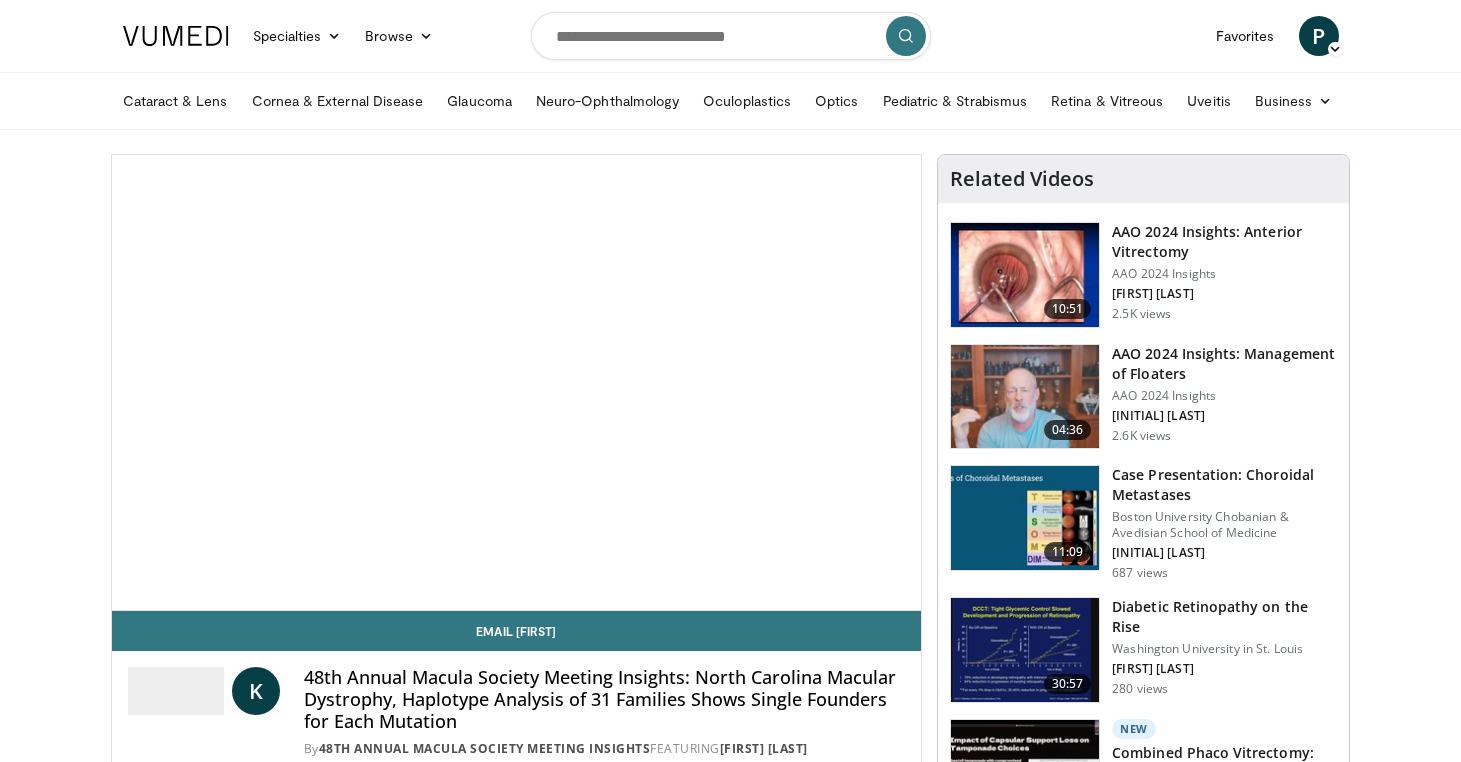 scroll, scrollTop: 0, scrollLeft: 0, axis: both 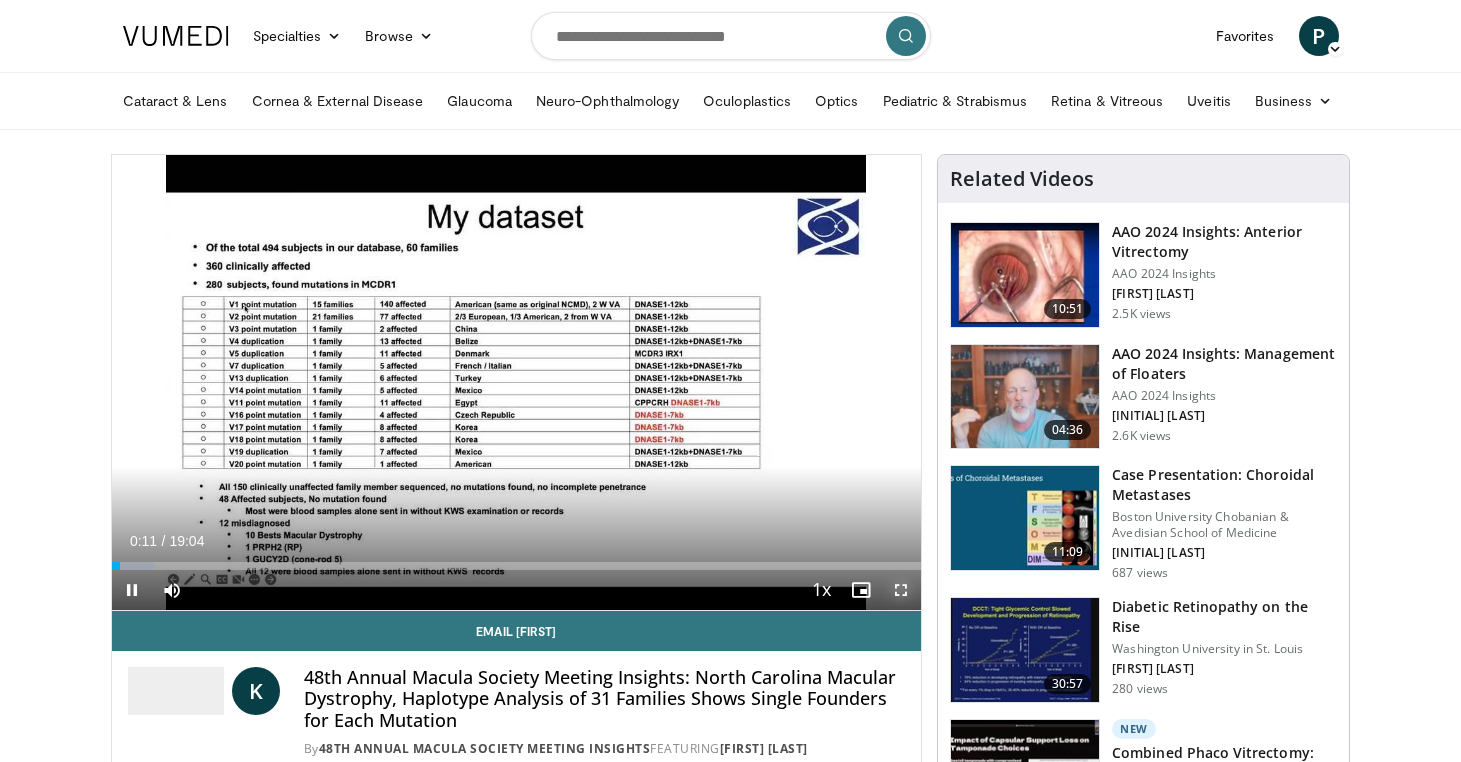 click at bounding box center [901, 590] 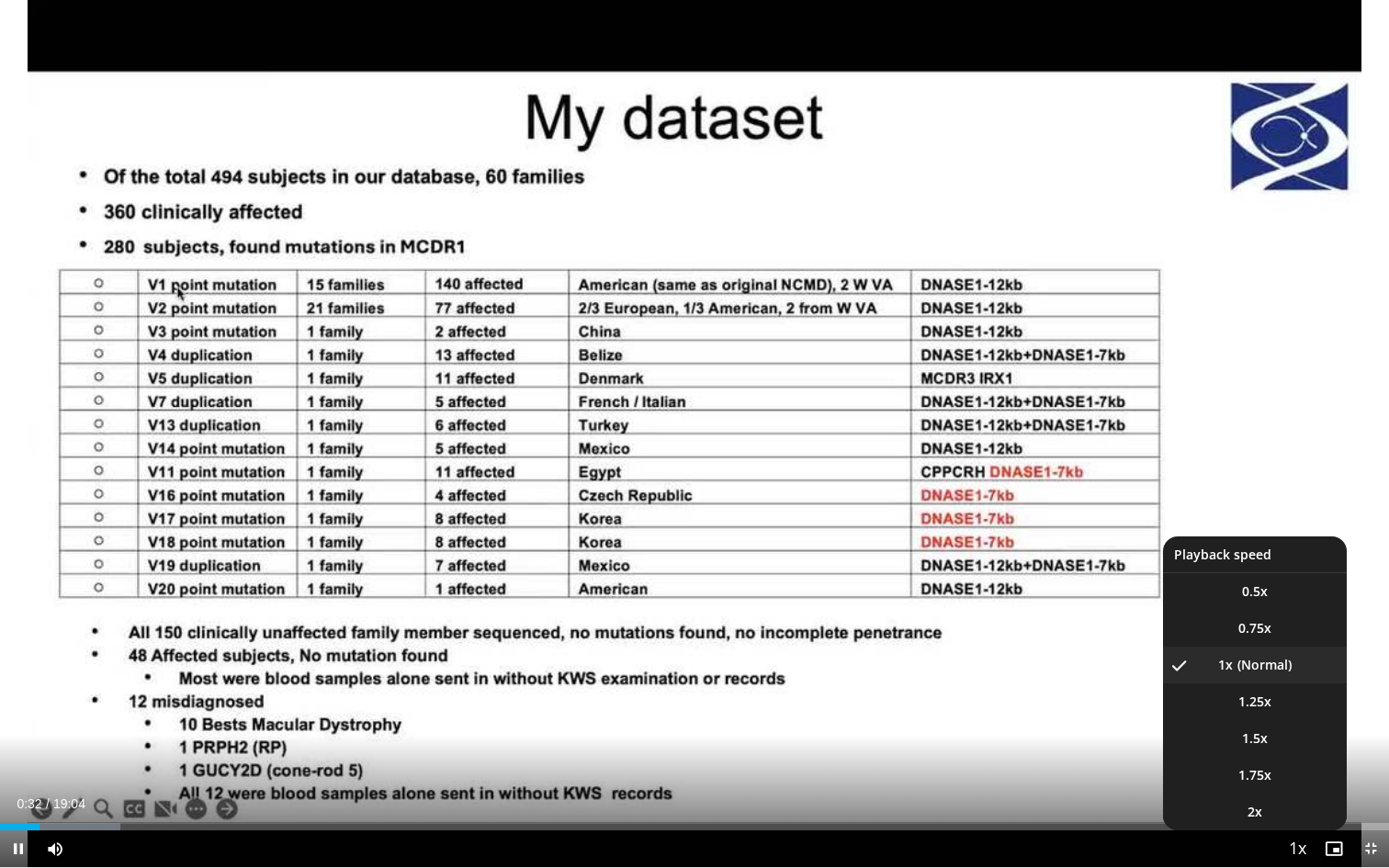 click at bounding box center [1297, 850] 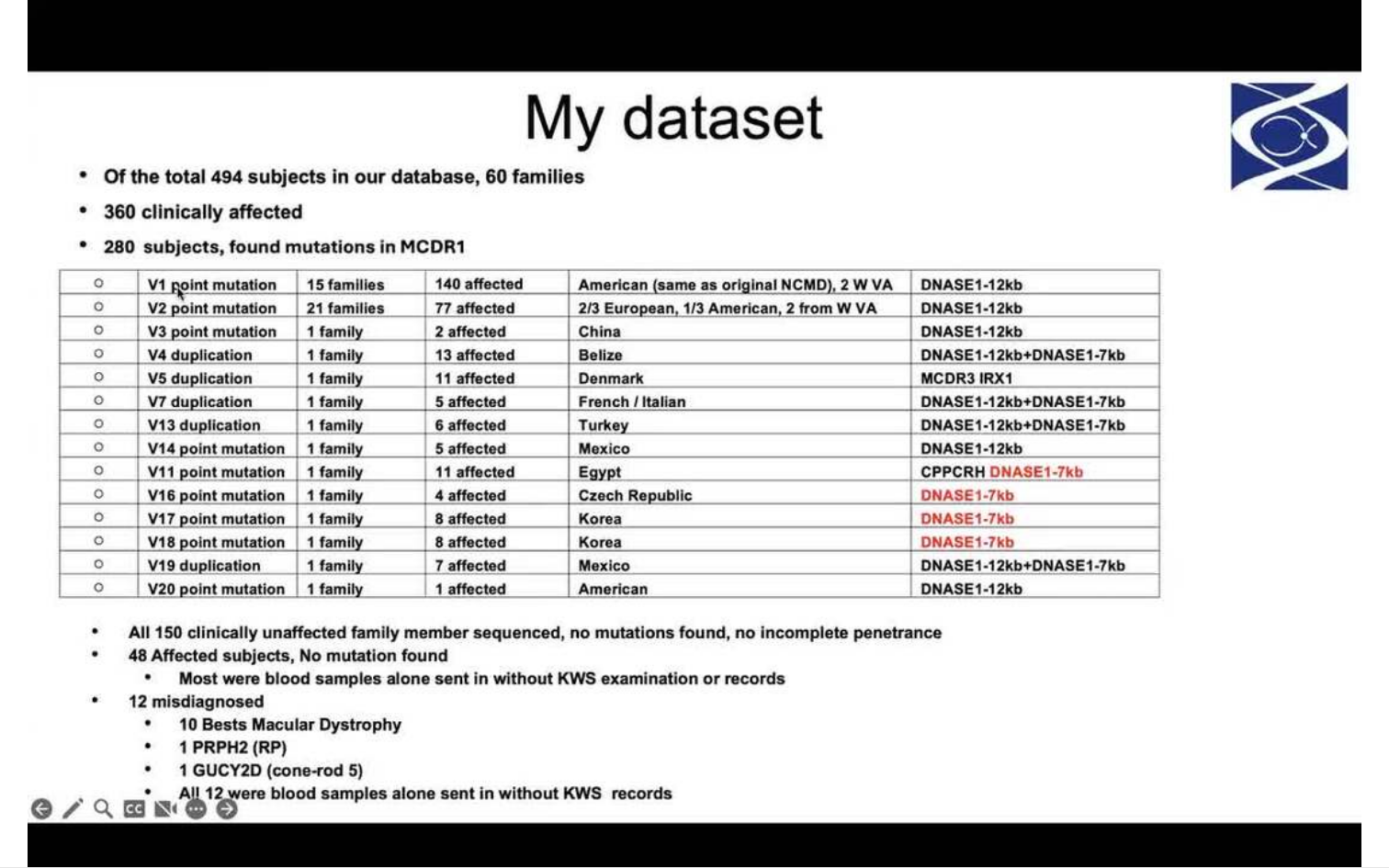 click on "10 seconds
Tap to unmute" at bounding box center [694, 434] 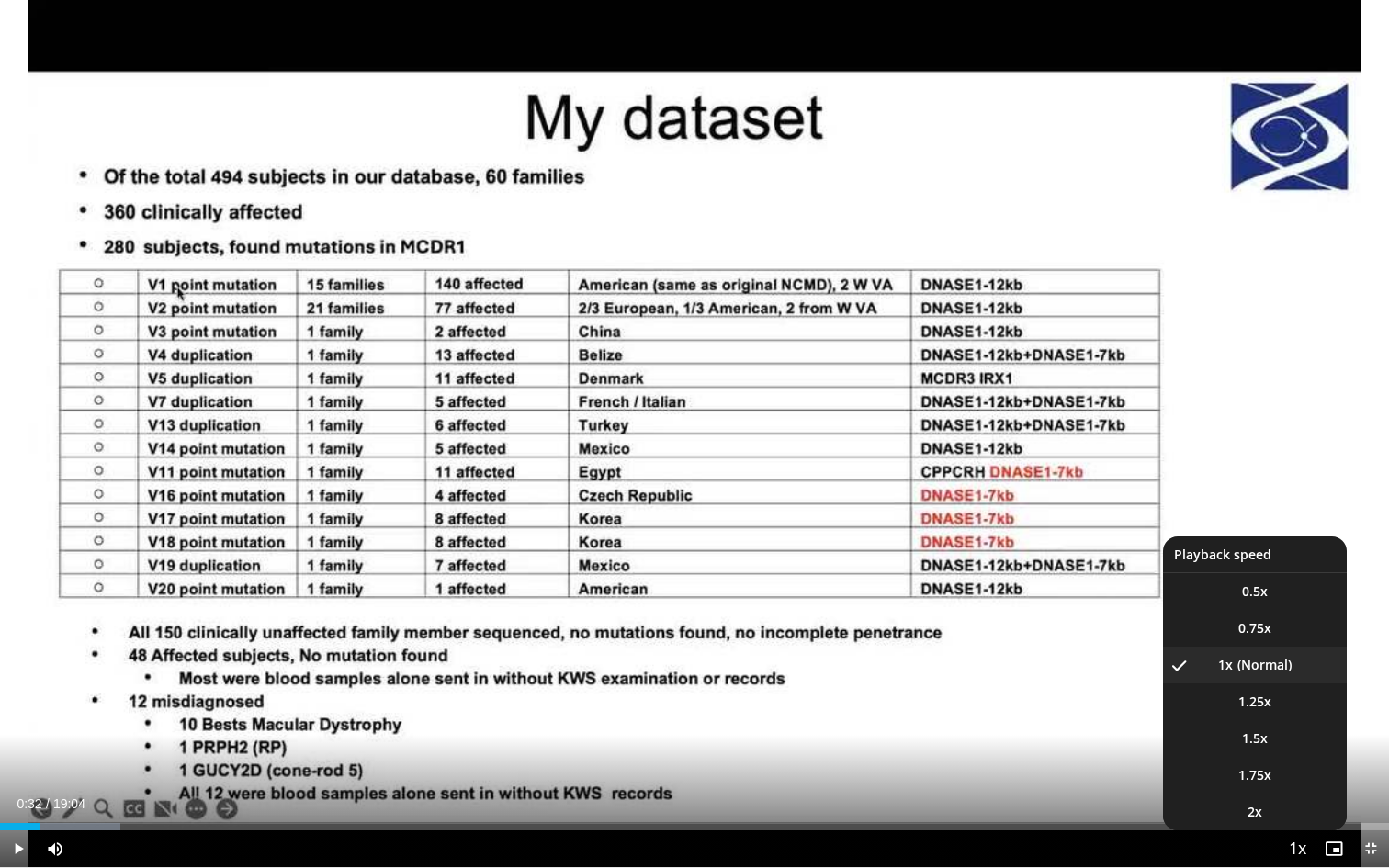 click at bounding box center (1297, 850) 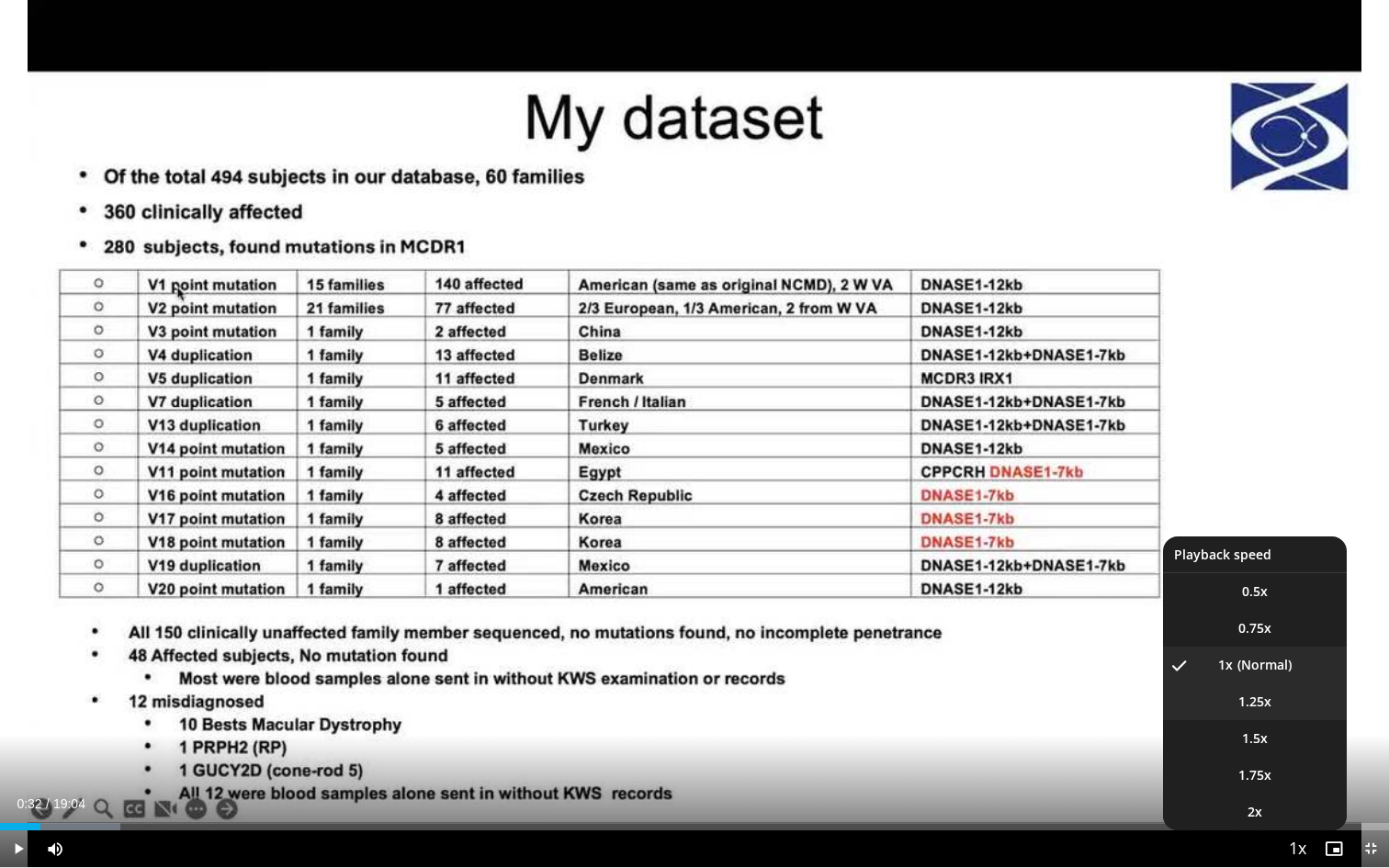click on "1.25x" at bounding box center (1255, 702) 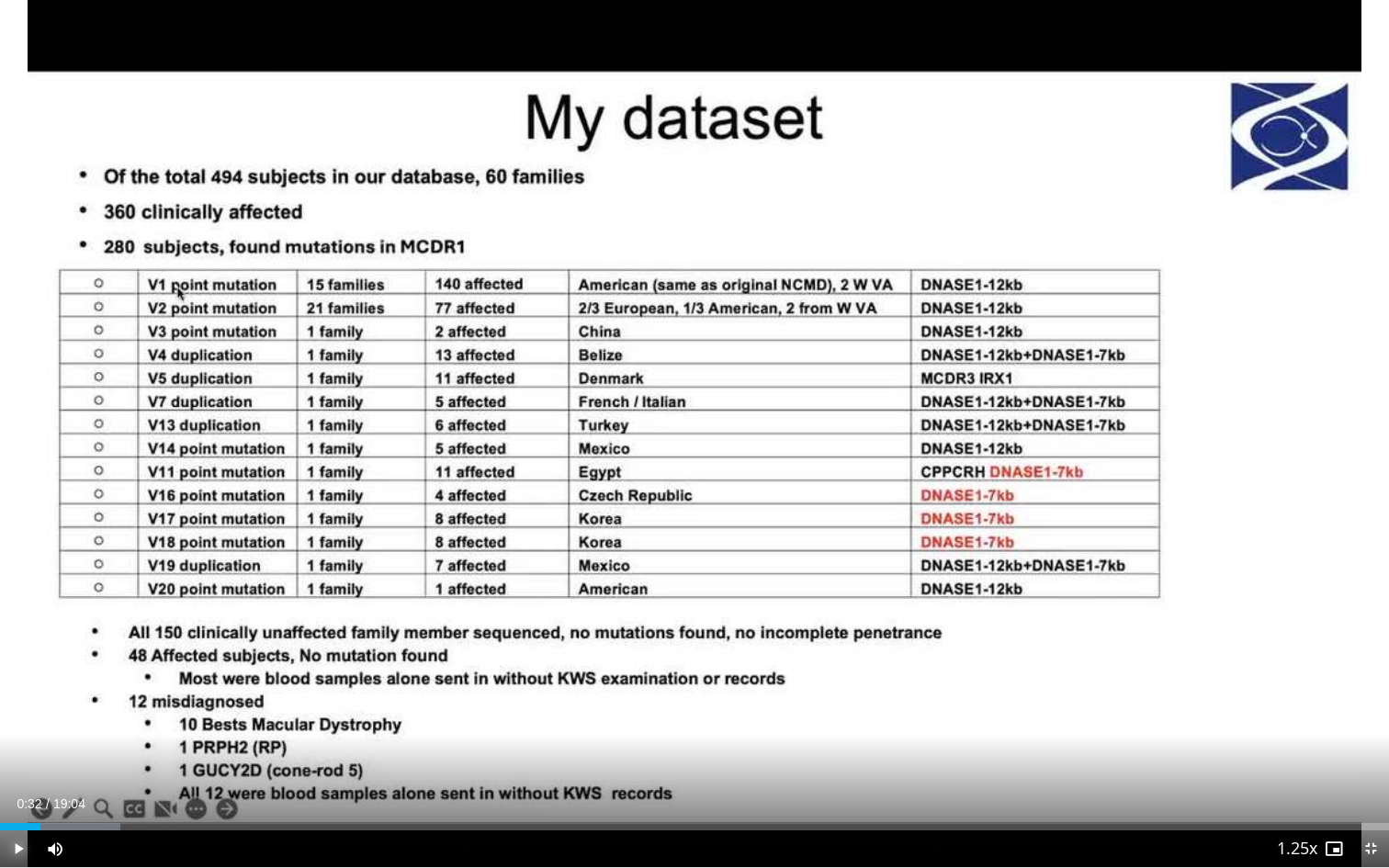click at bounding box center (18, 849) 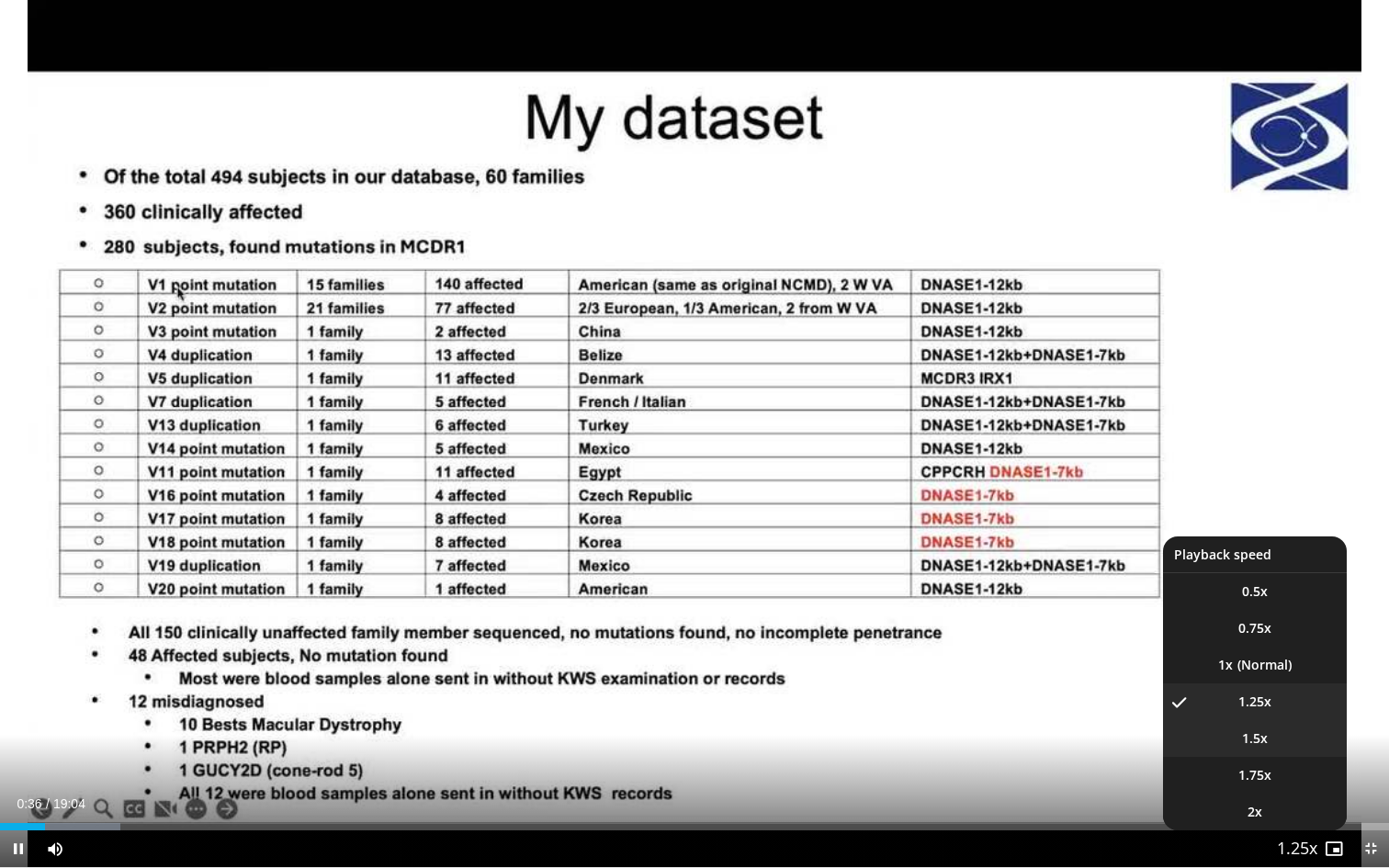 click on "1.5x" at bounding box center (1255, 738) 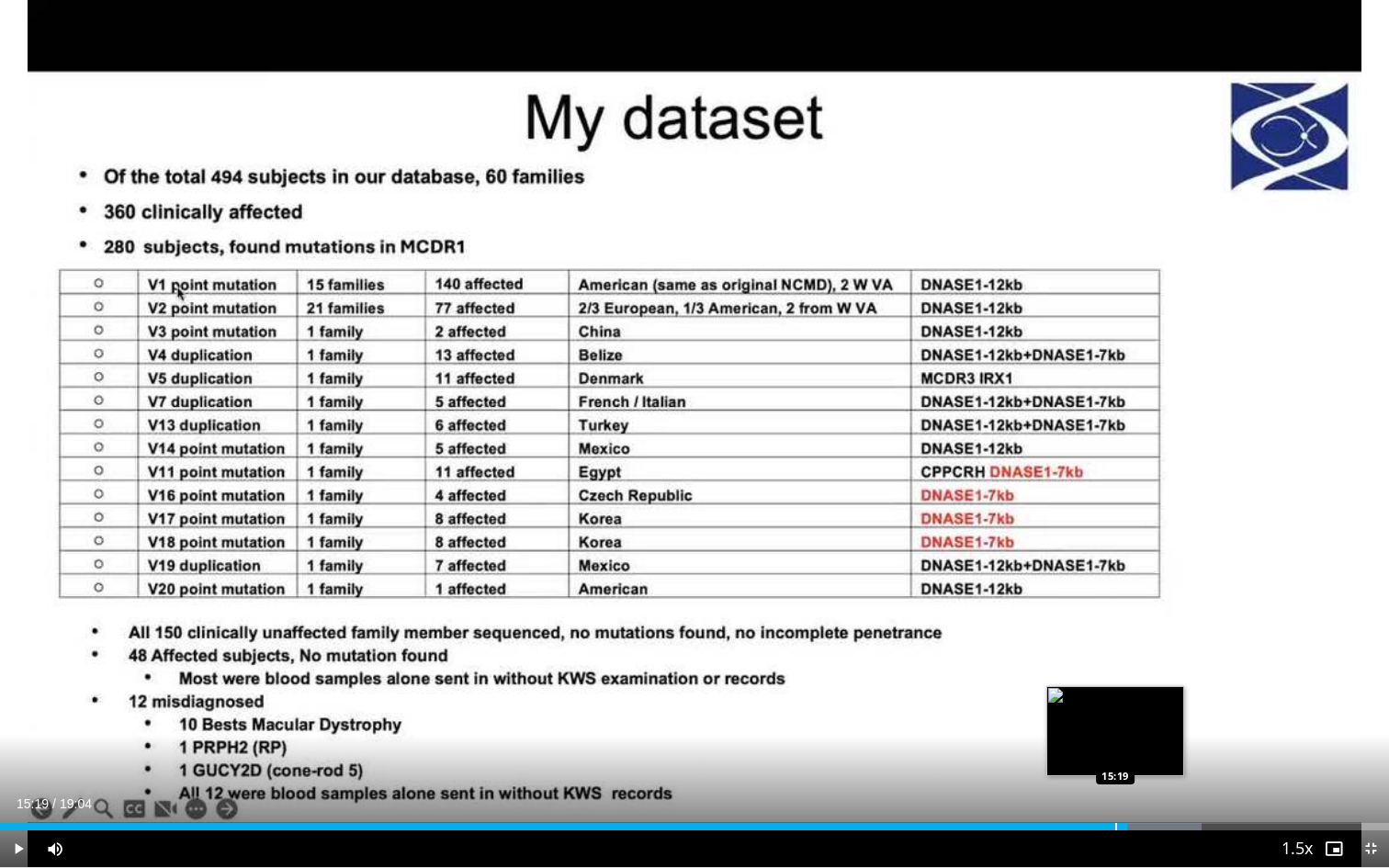 click at bounding box center [1116, 827] 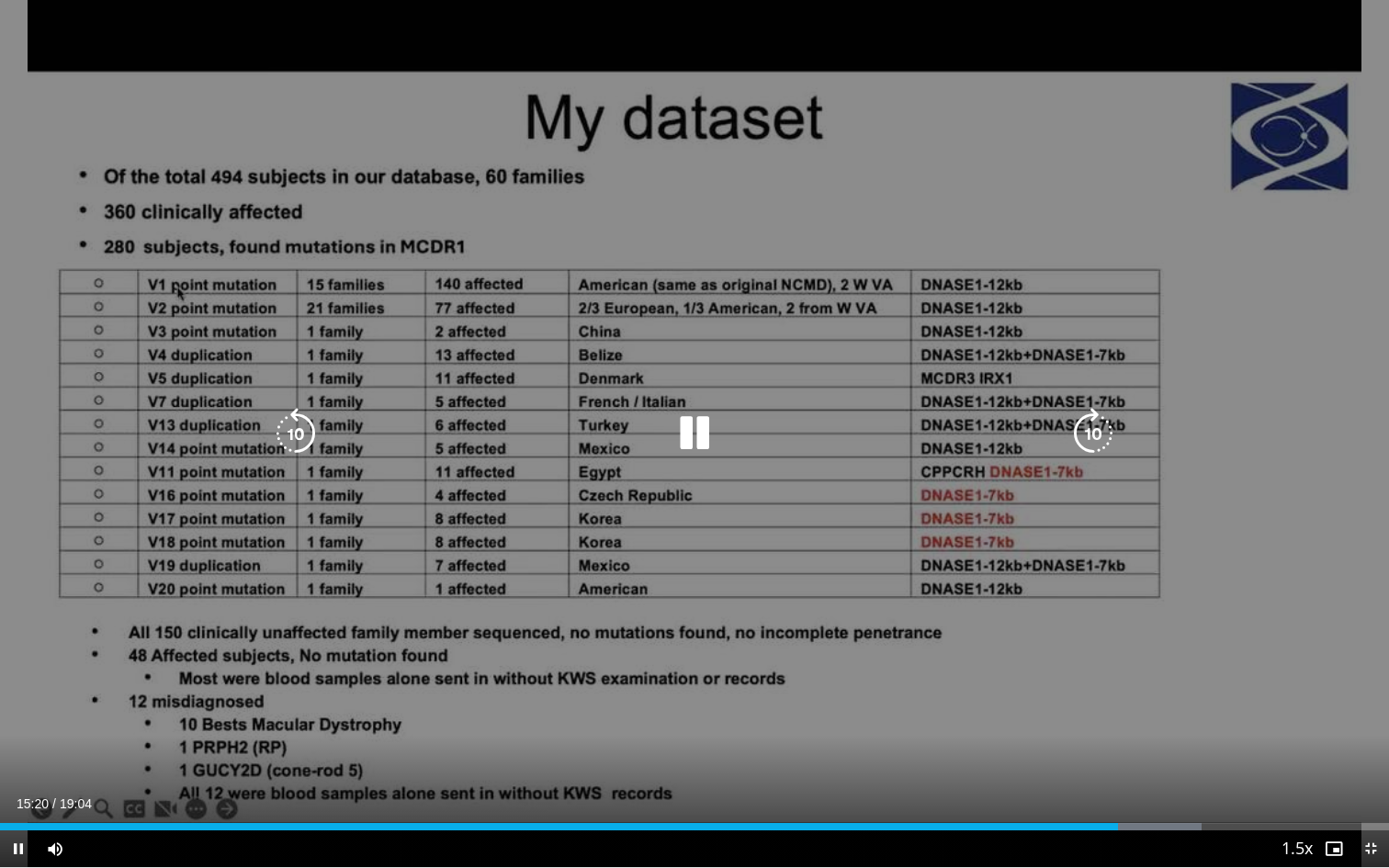 click at bounding box center (694, 434) 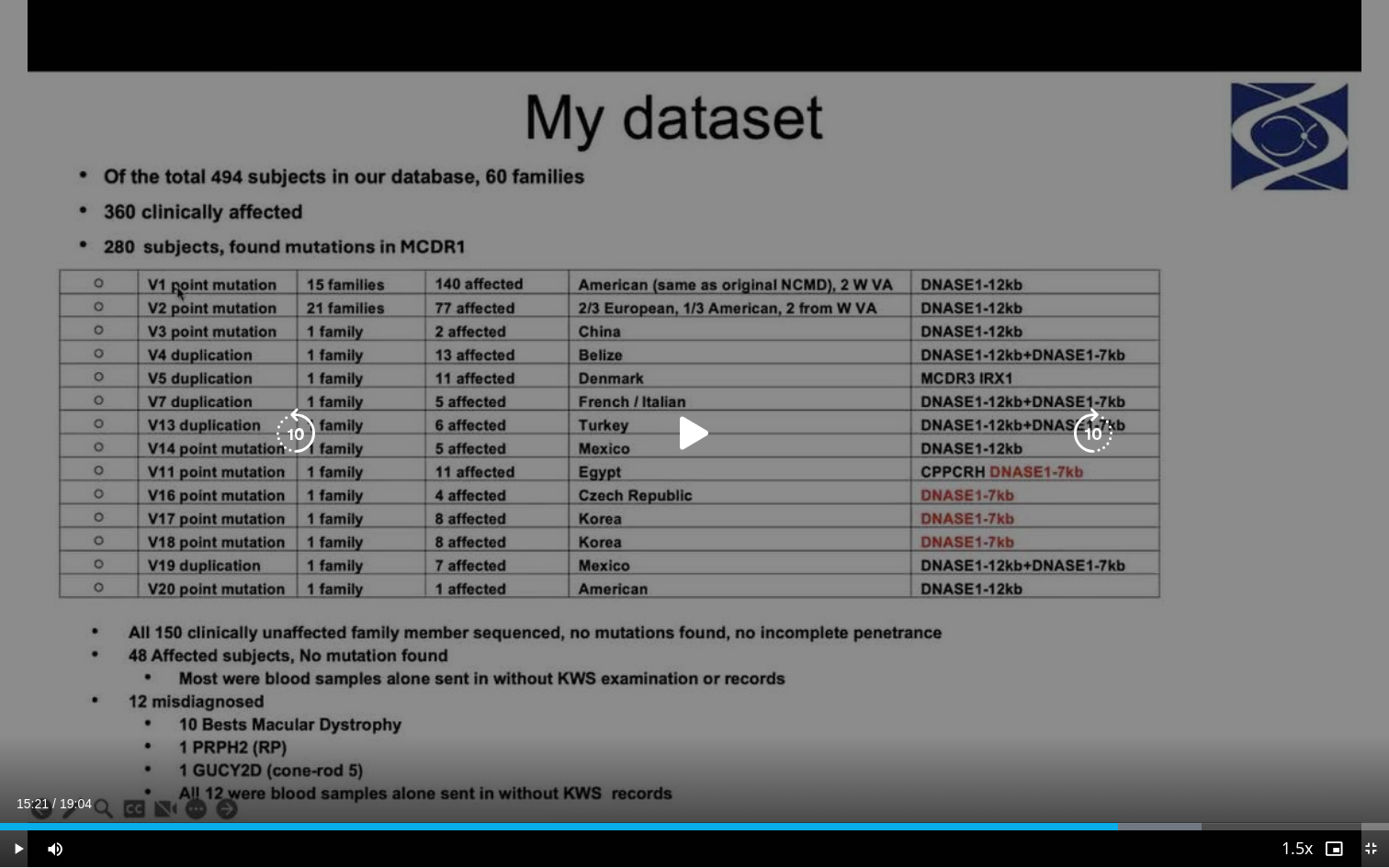 click at bounding box center [694, 434] 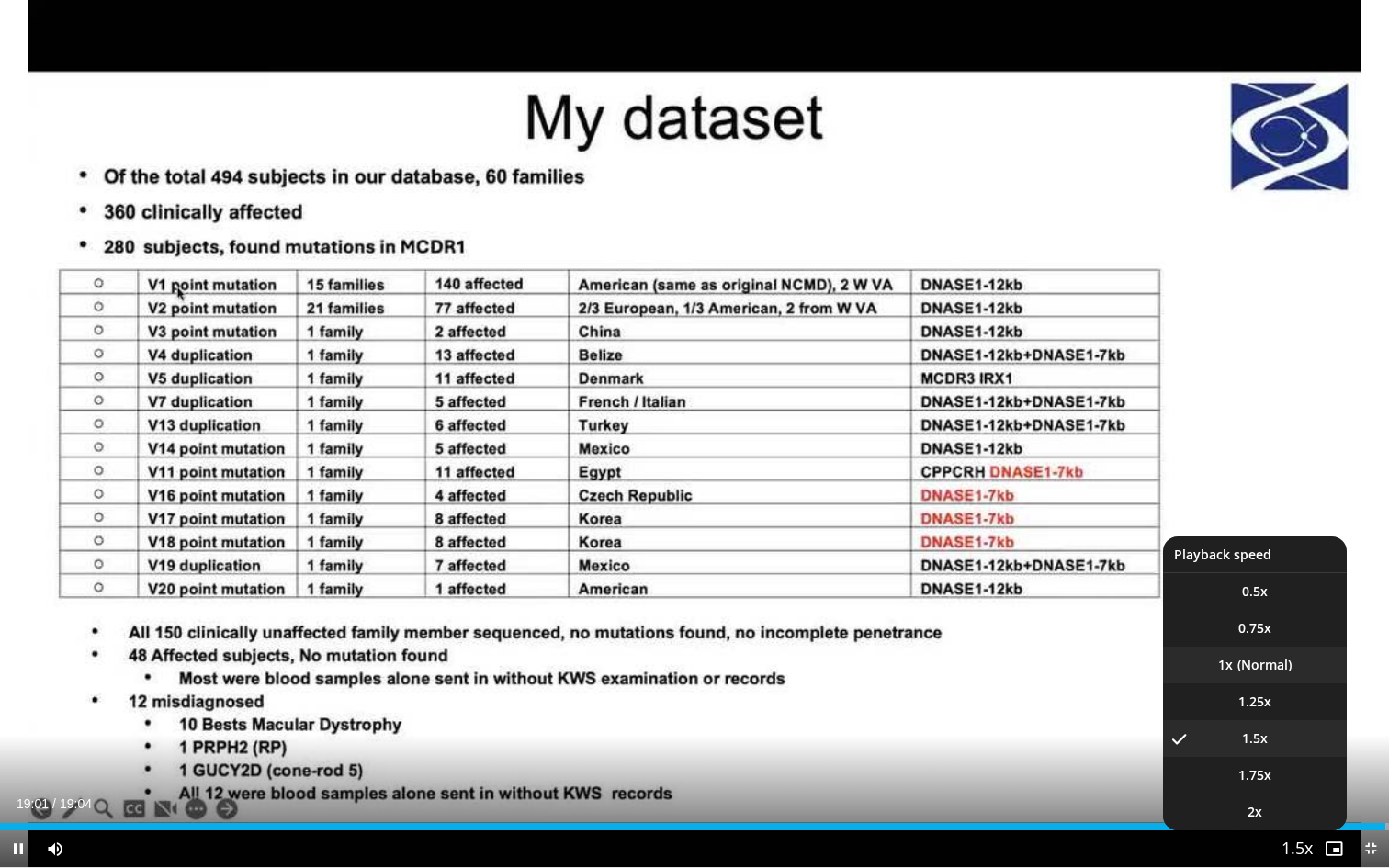 click on "1x" at bounding box center (1255, 665) 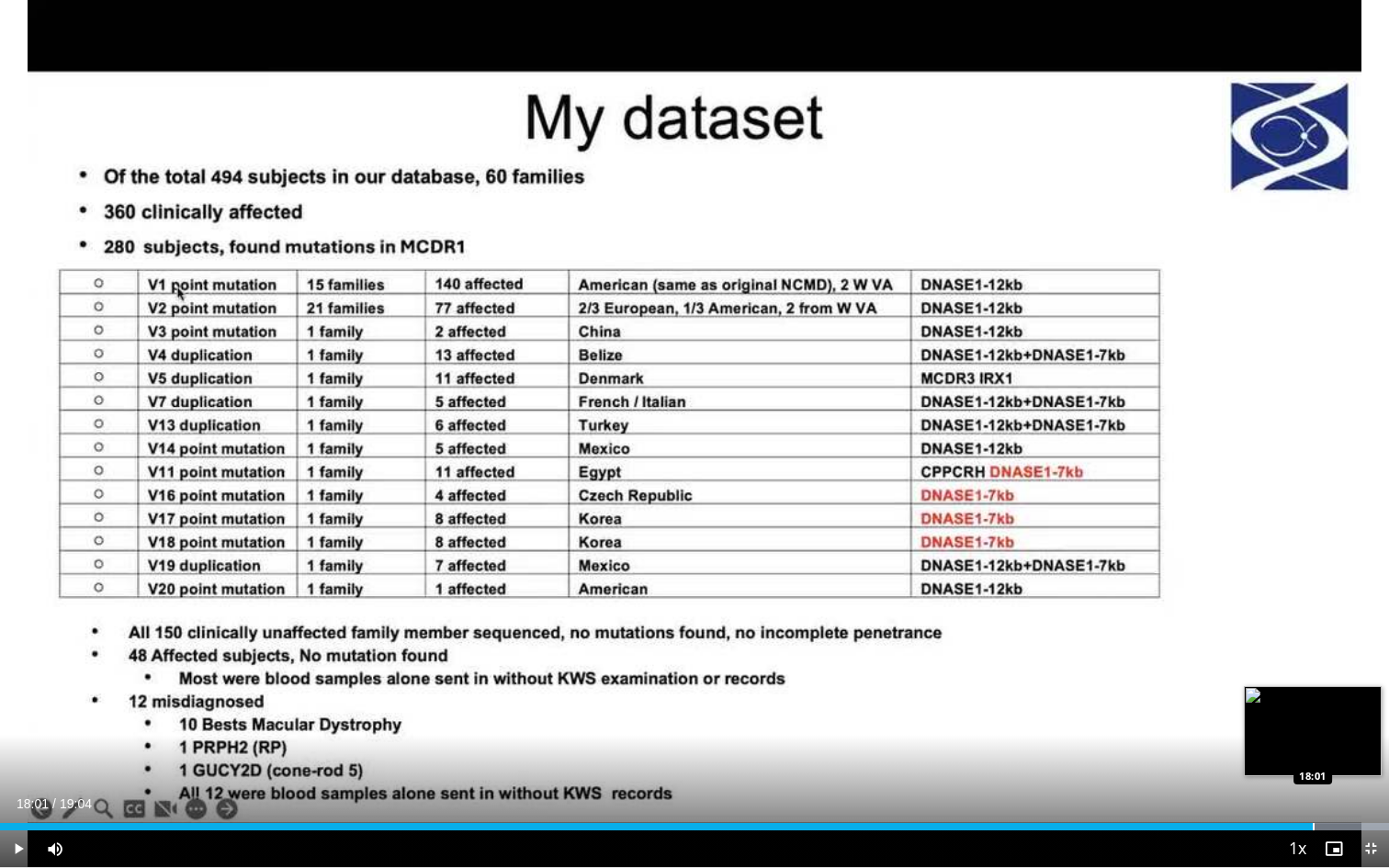 click at bounding box center [1314, 827] 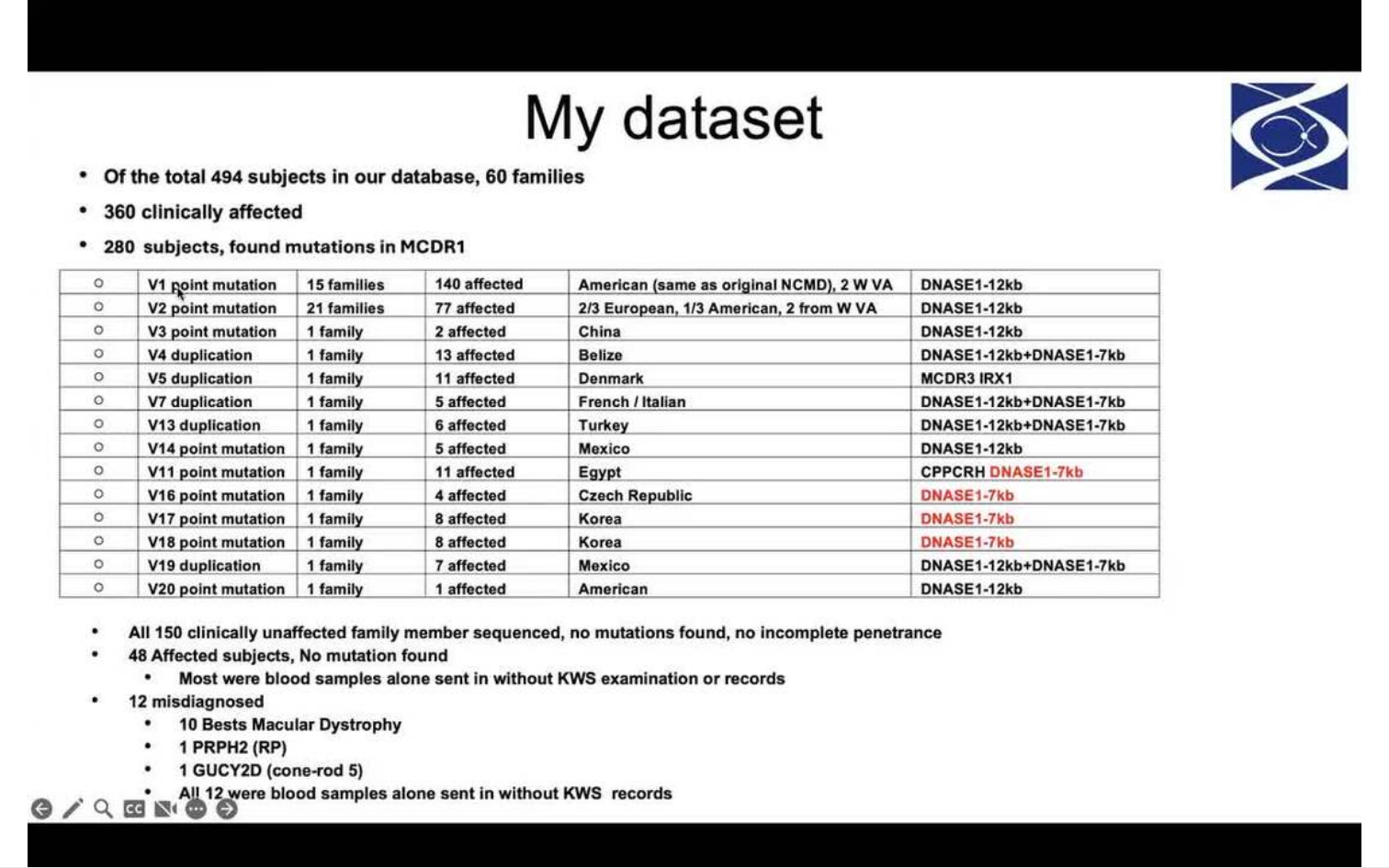 type 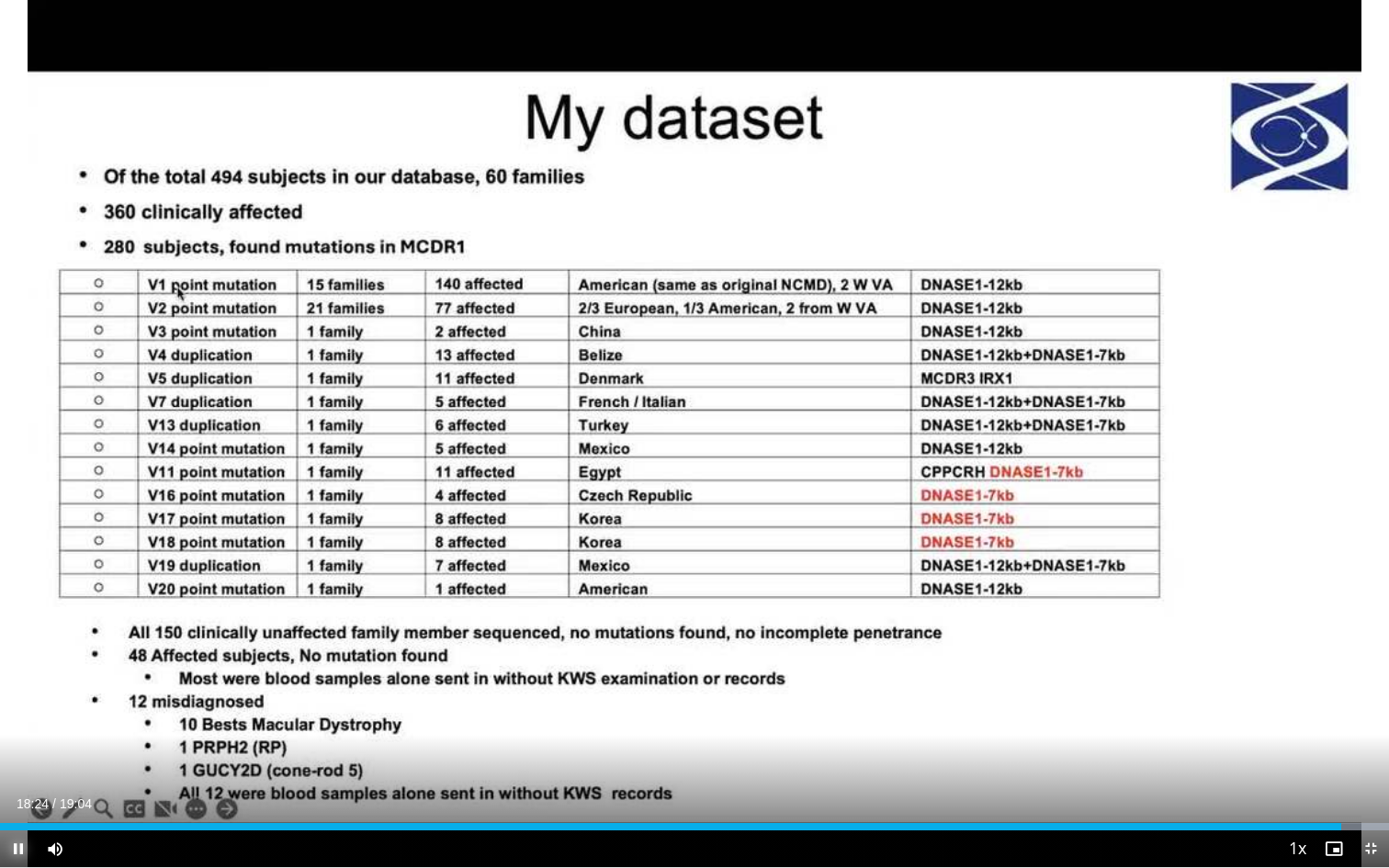 click at bounding box center (18, 849) 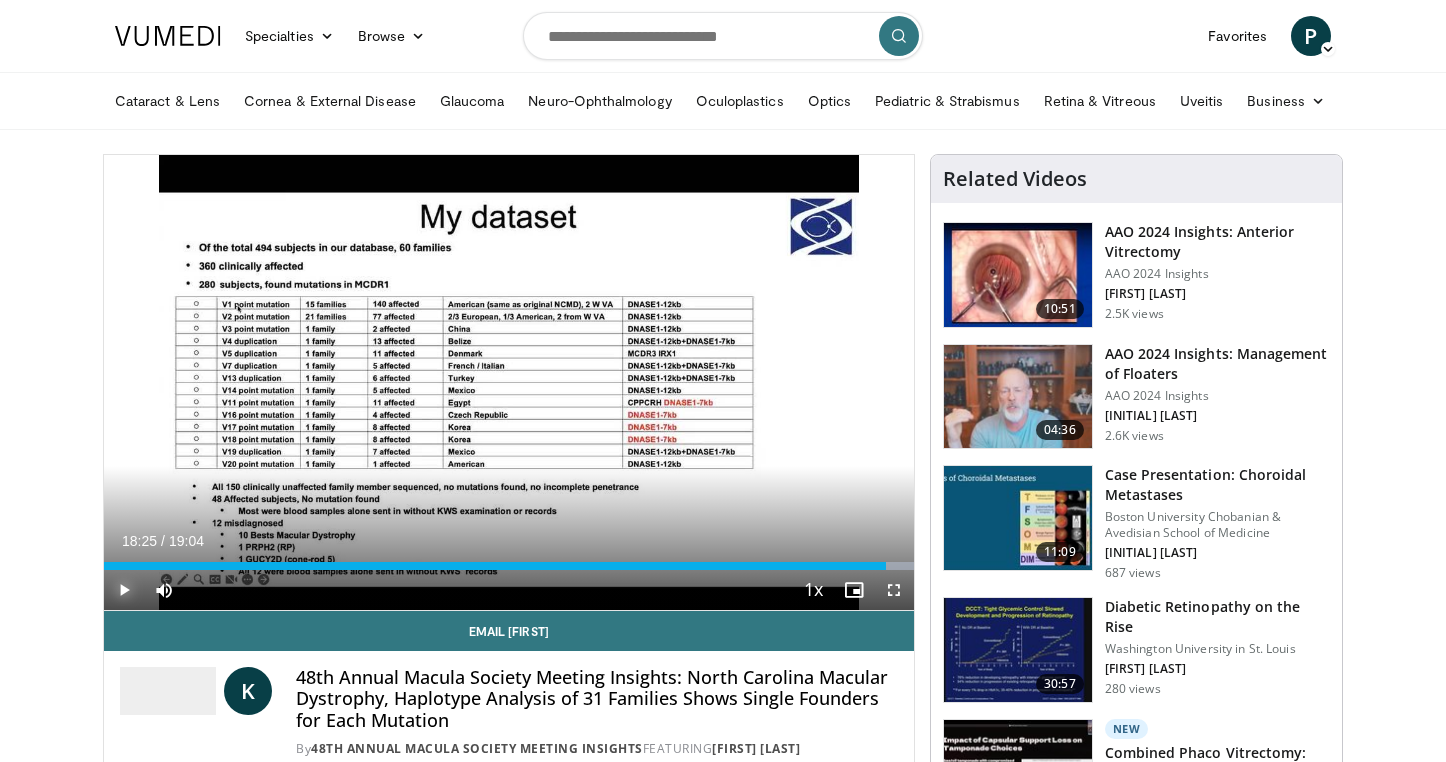 click at bounding box center (124, 590) 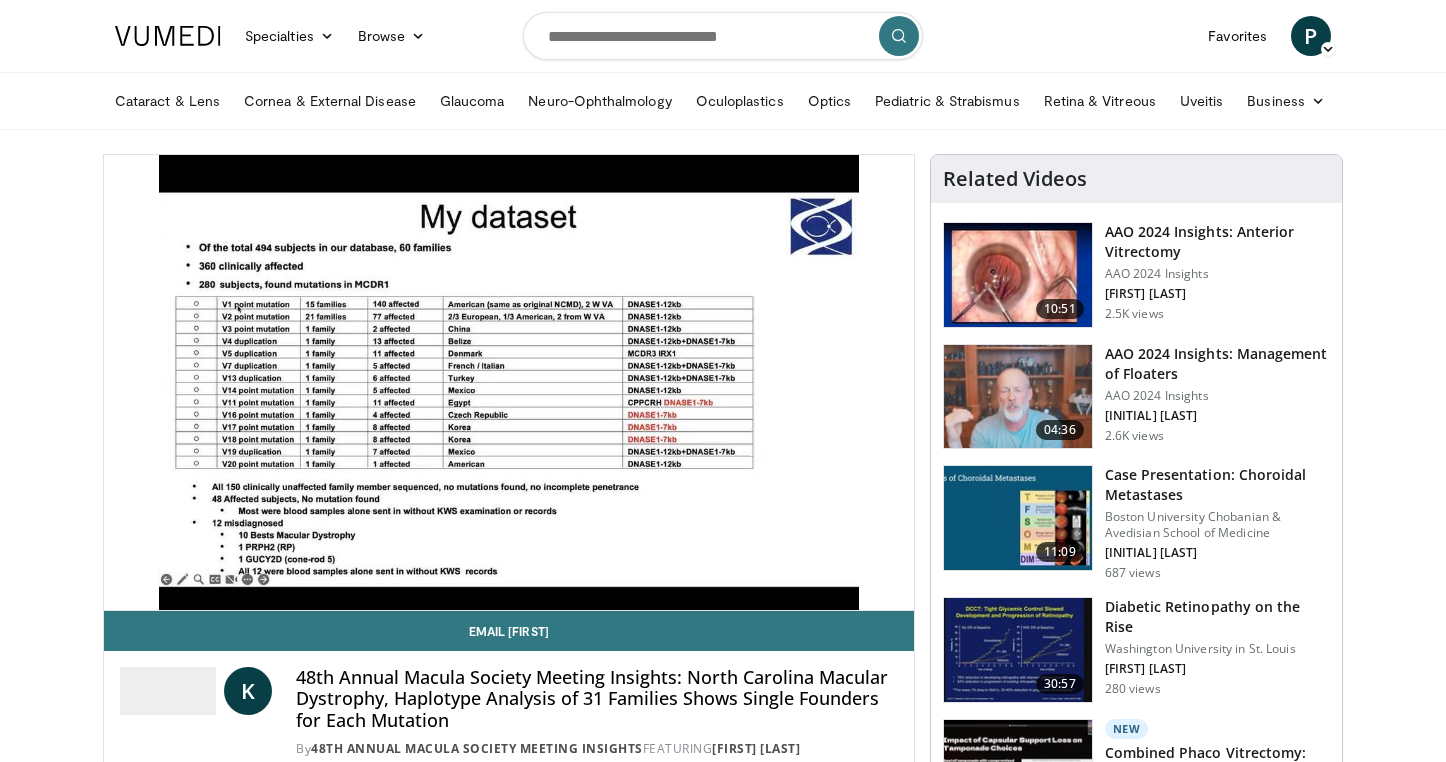 click on "10 seconds
Tap to unmute" at bounding box center [509, 382] 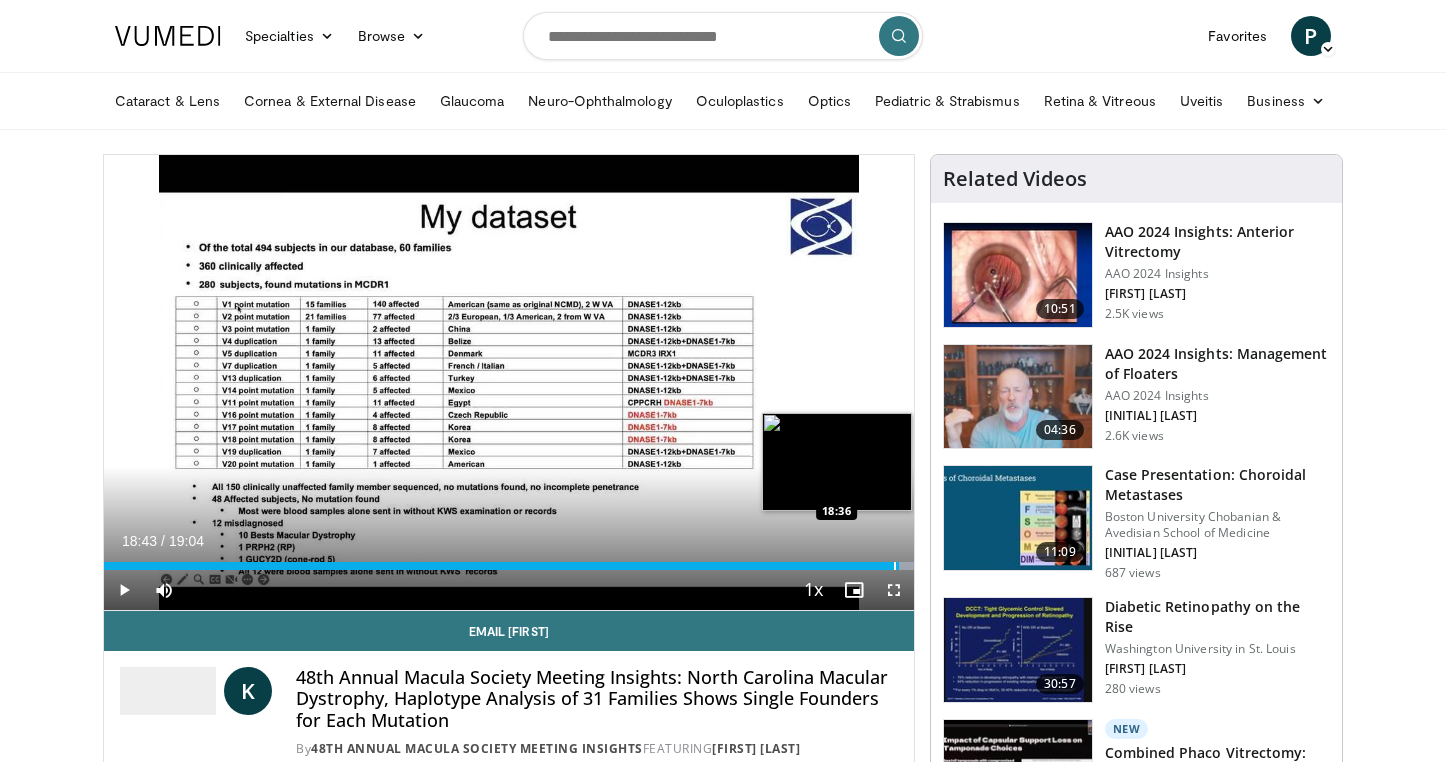 click at bounding box center (895, 566) 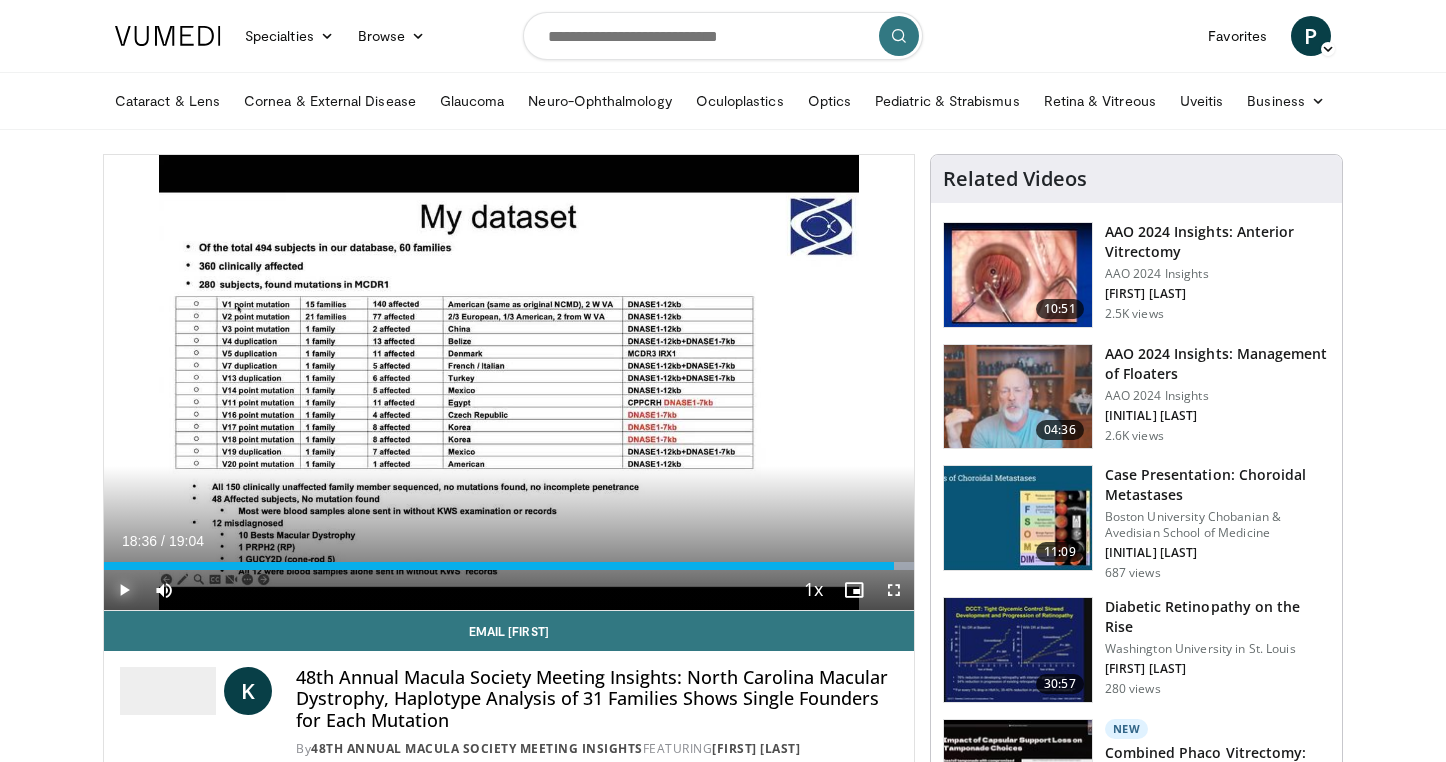 click at bounding box center [124, 590] 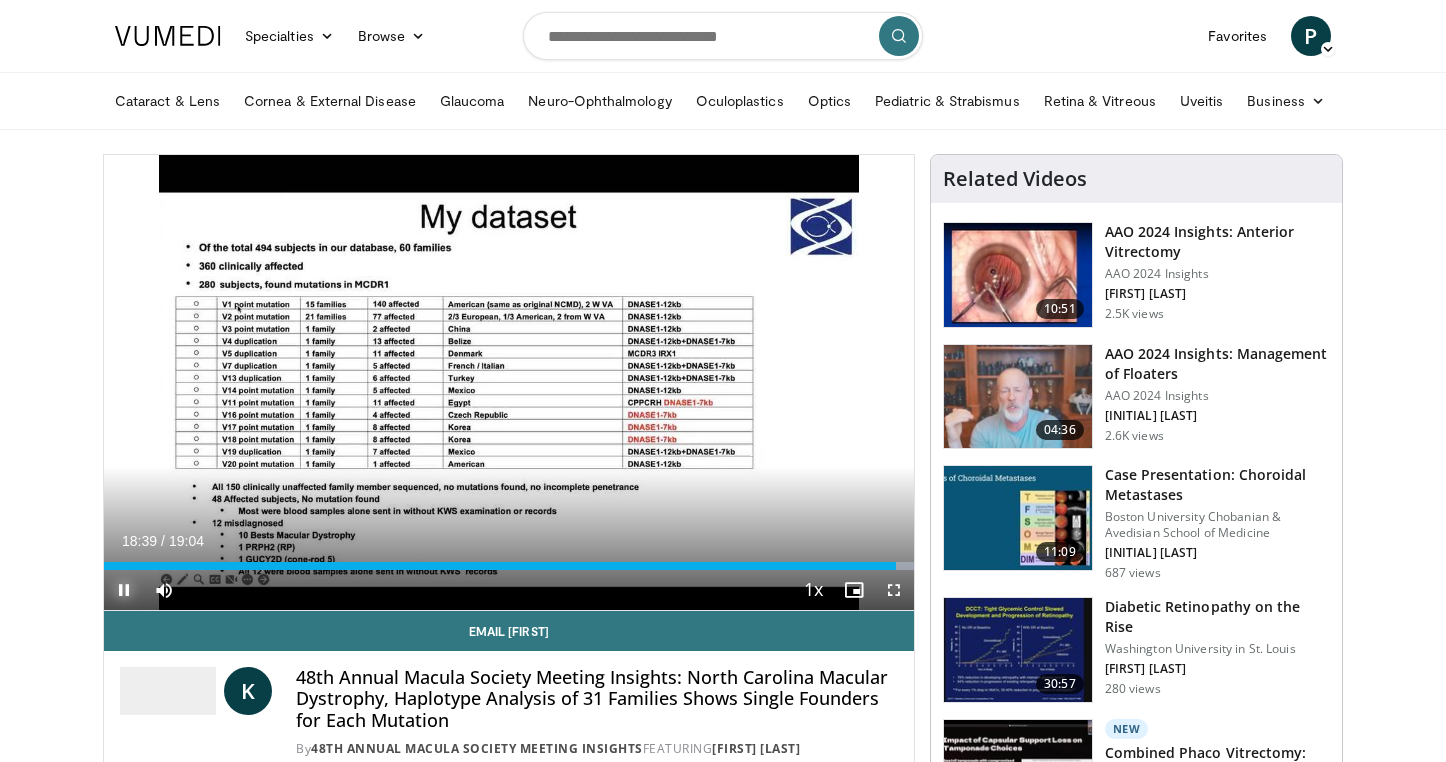 click at bounding box center [124, 590] 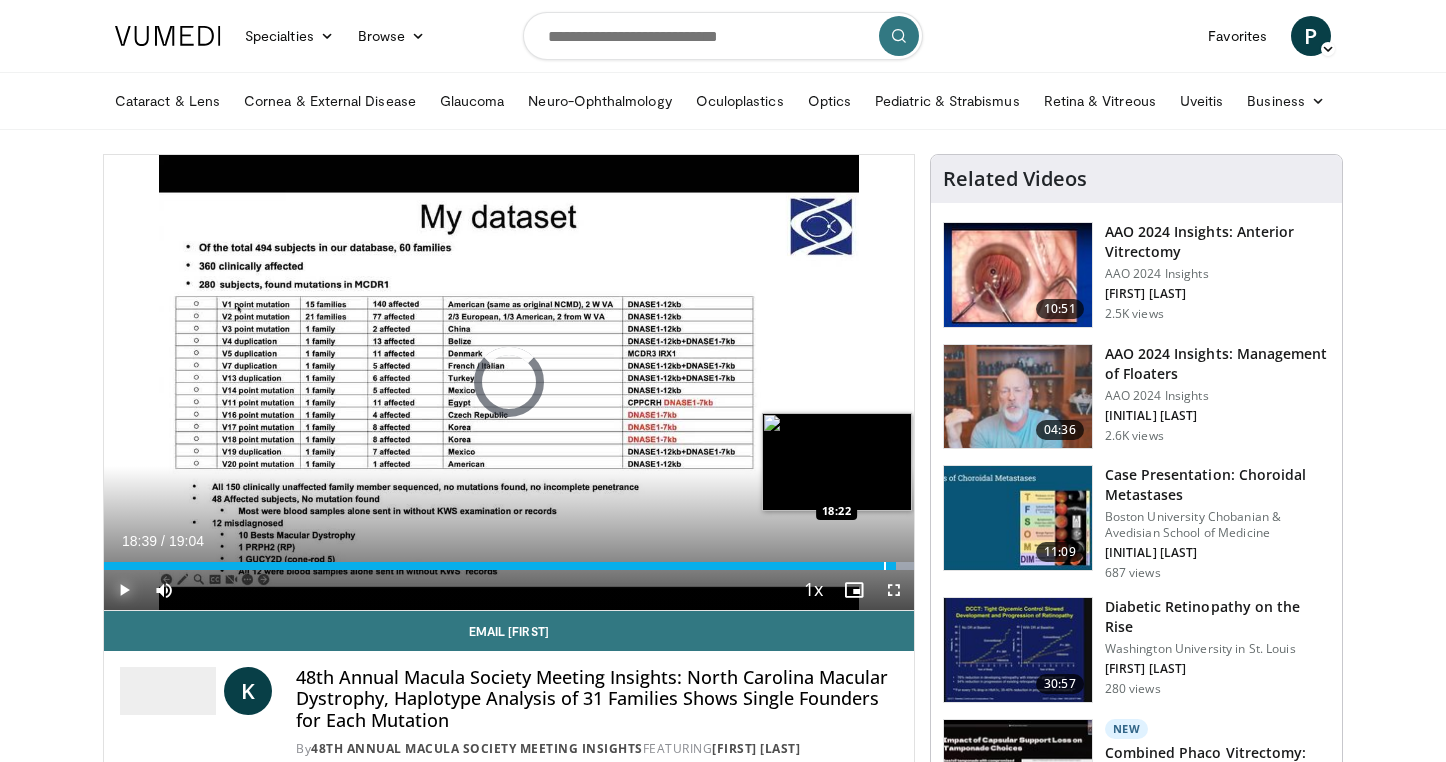 click at bounding box center [885, 566] 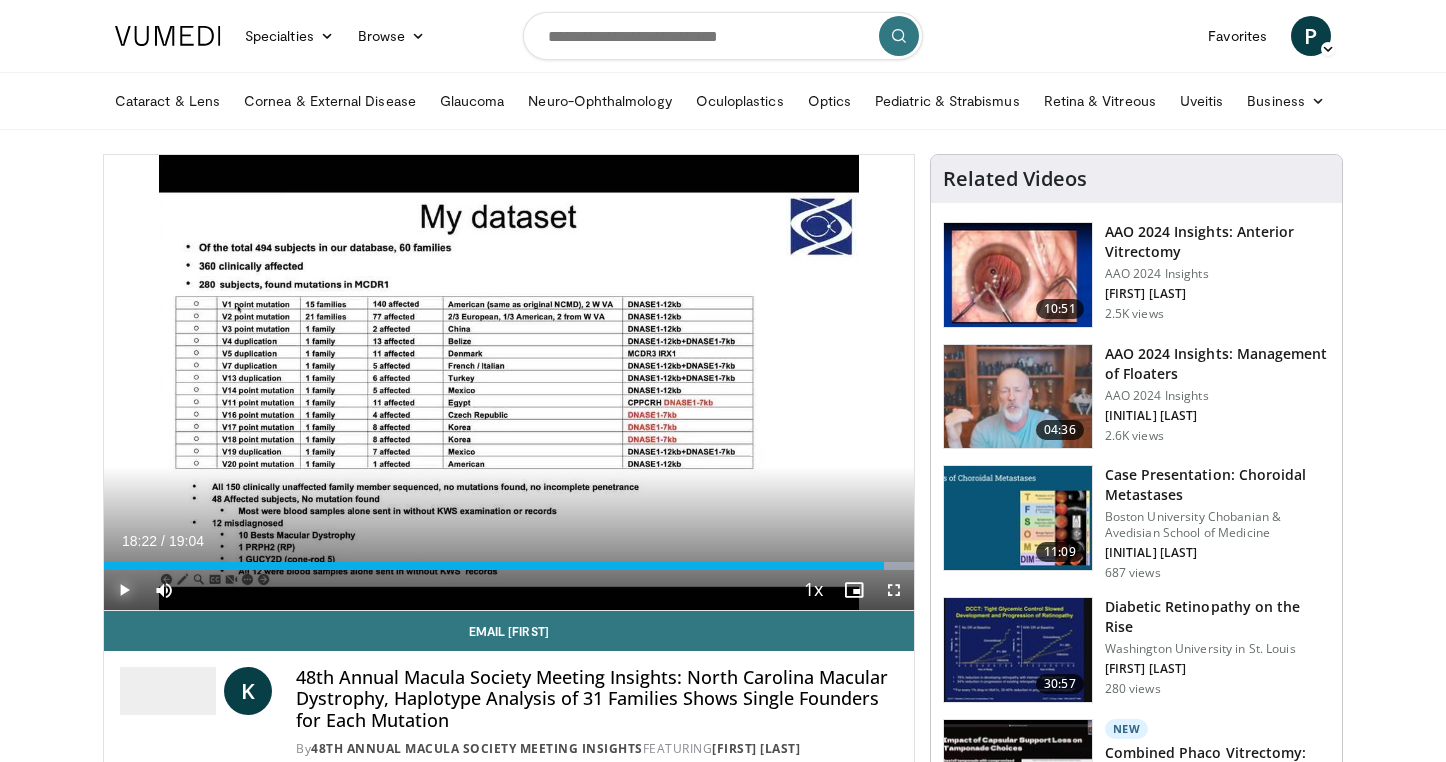 click at bounding box center (124, 590) 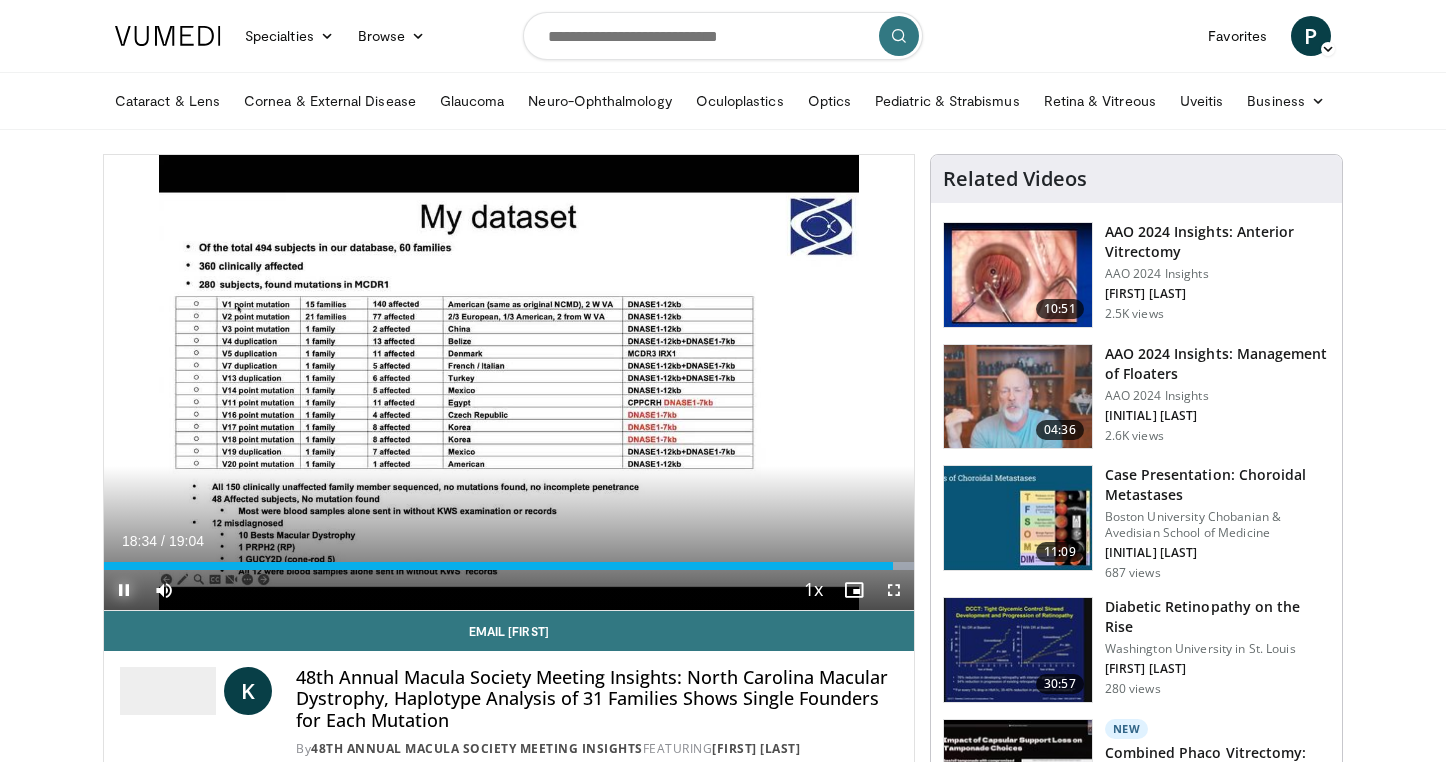 click at bounding box center (124, 590) 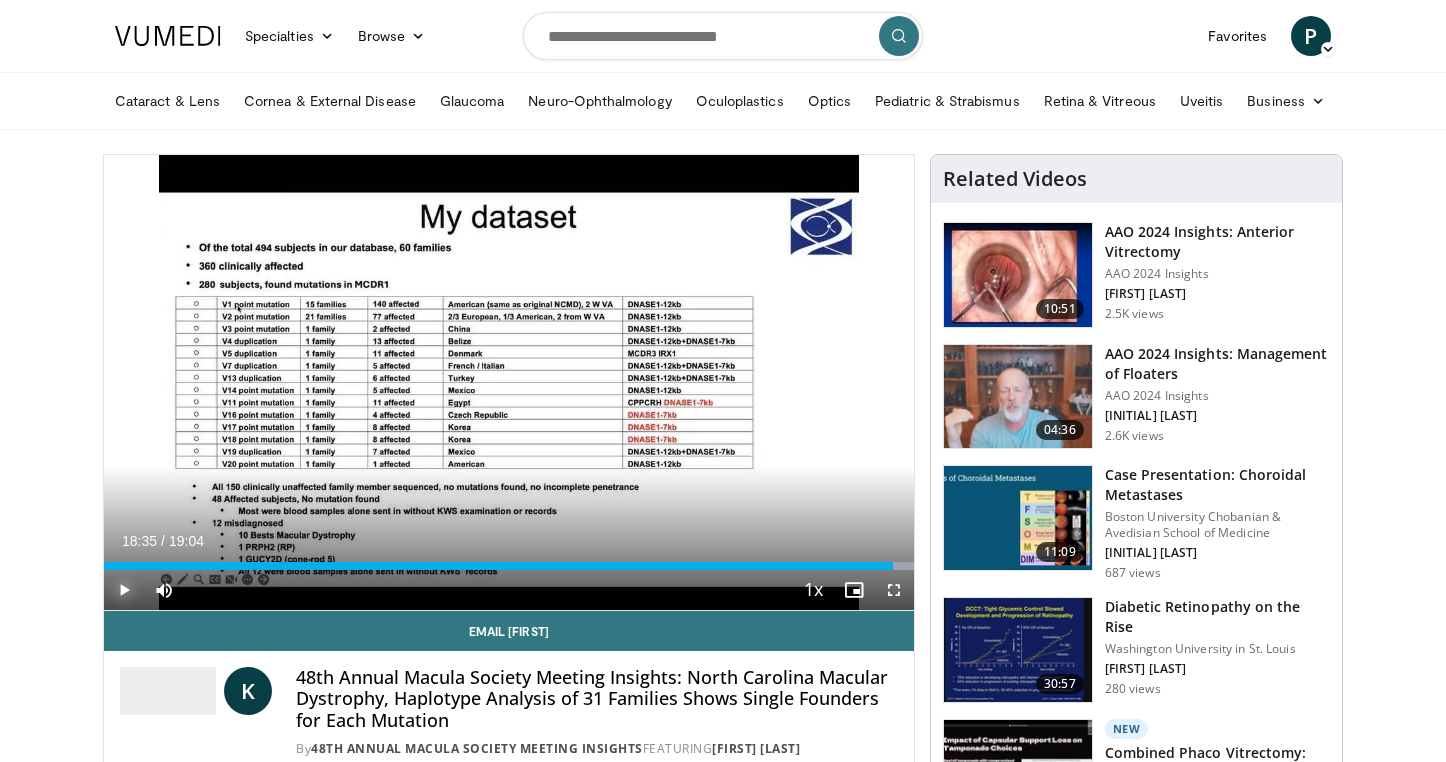 click at bounding box center [124, 590] 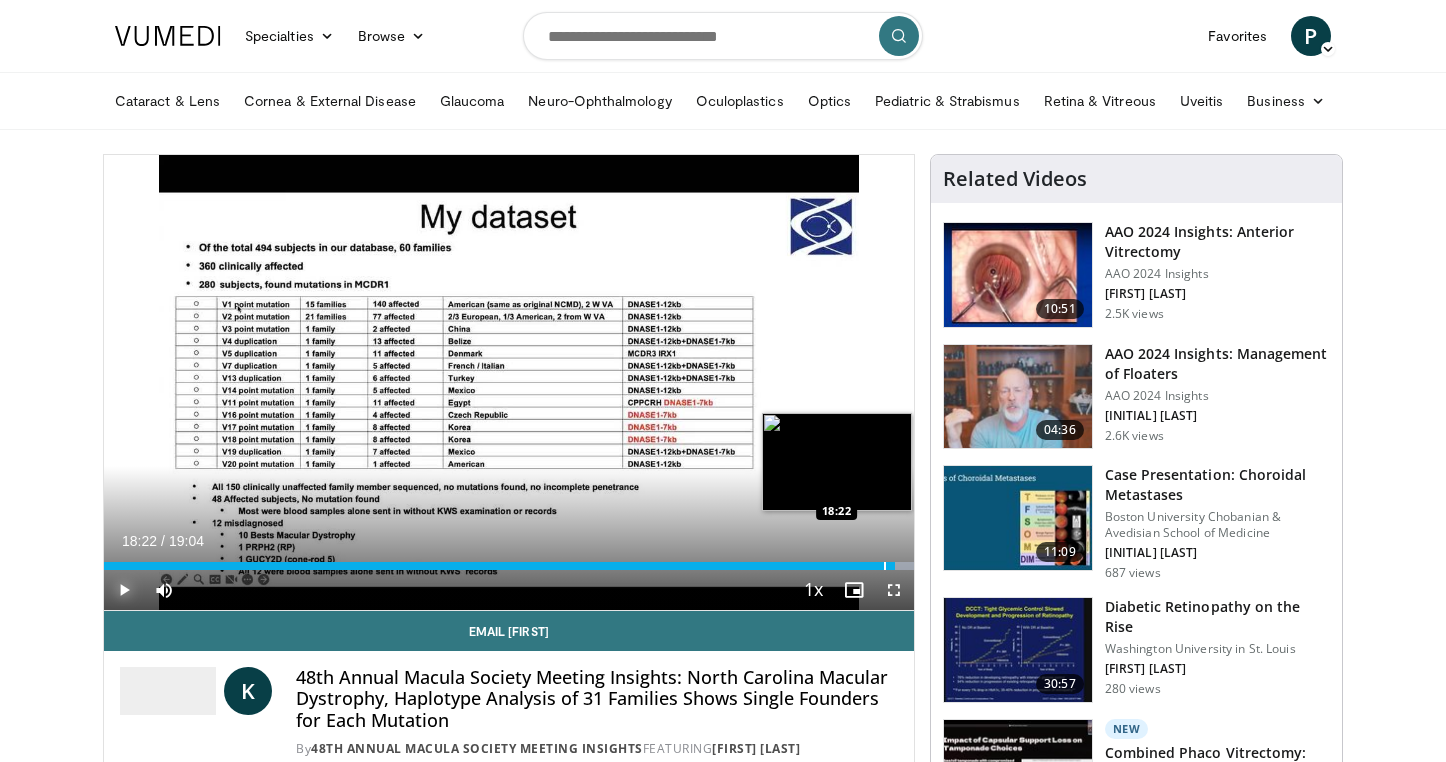 click at bounding box center (885, 566) 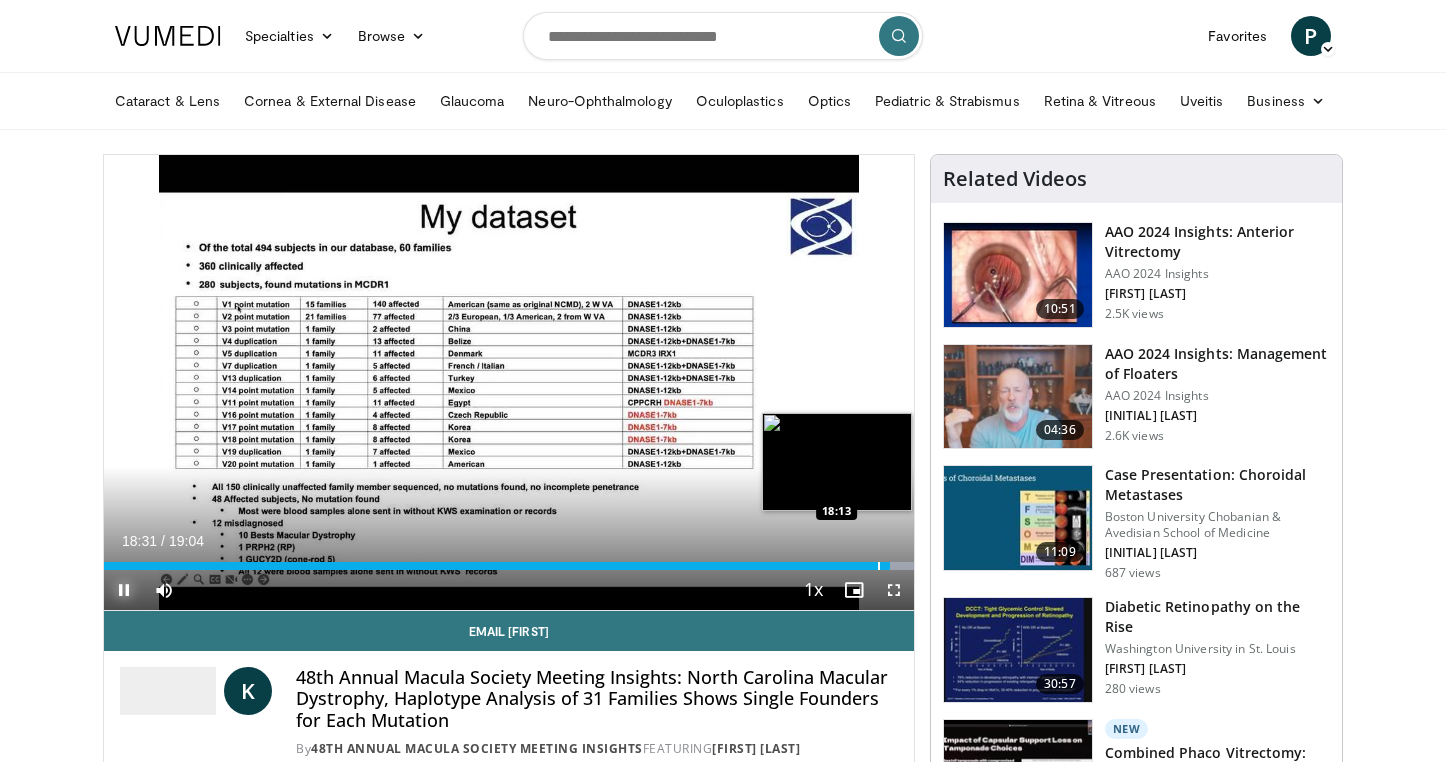 click at bounding box center [879, 566] 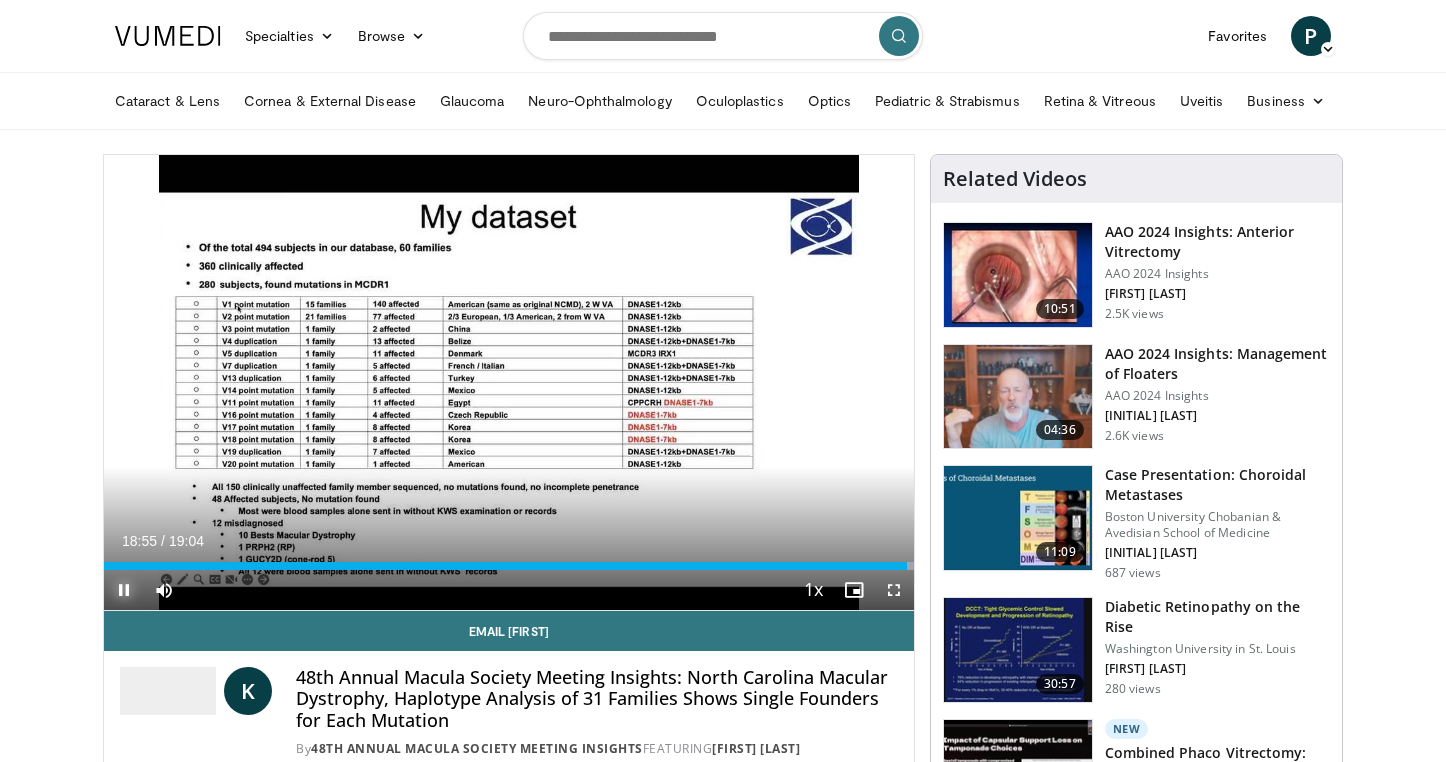click at bounding box center [124, 590] 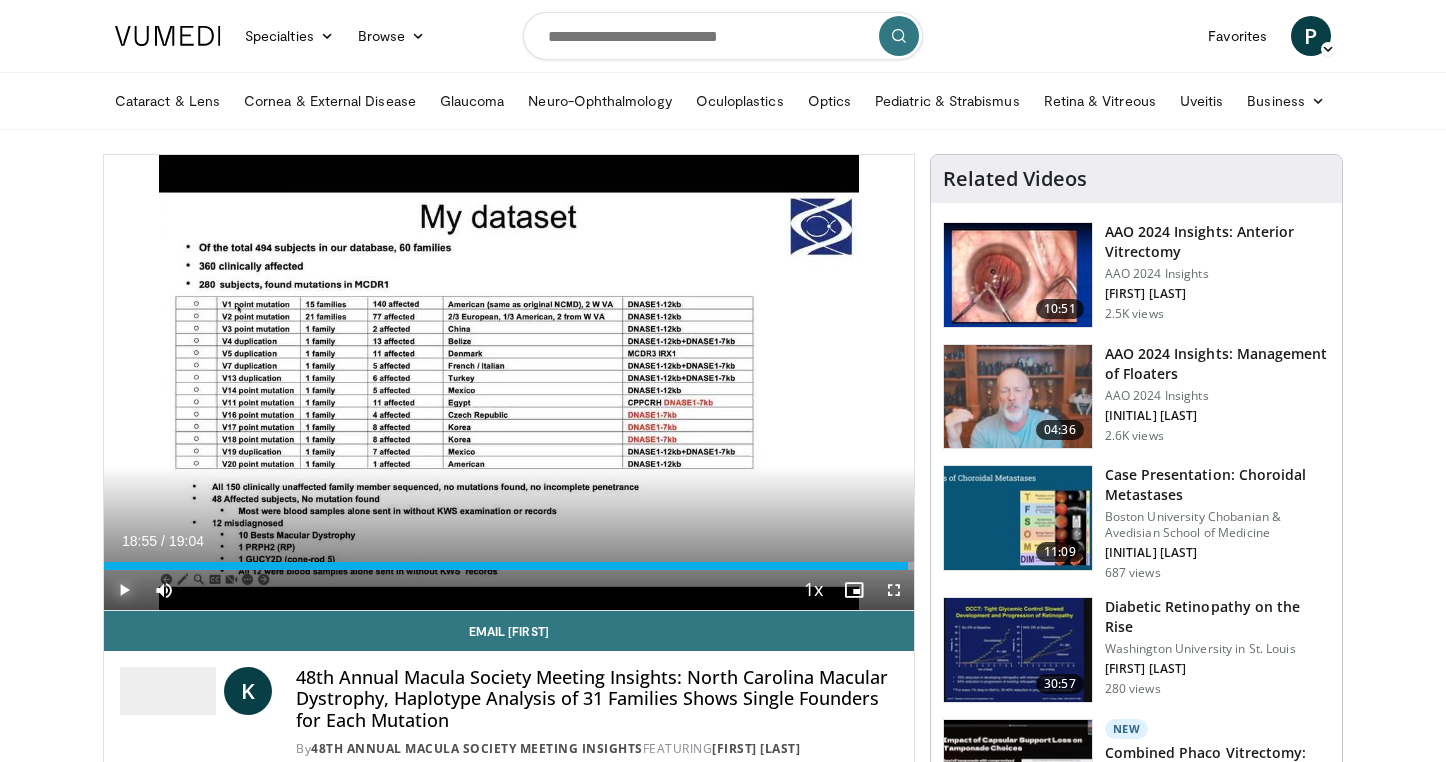 click at bounding box center [124, 590] 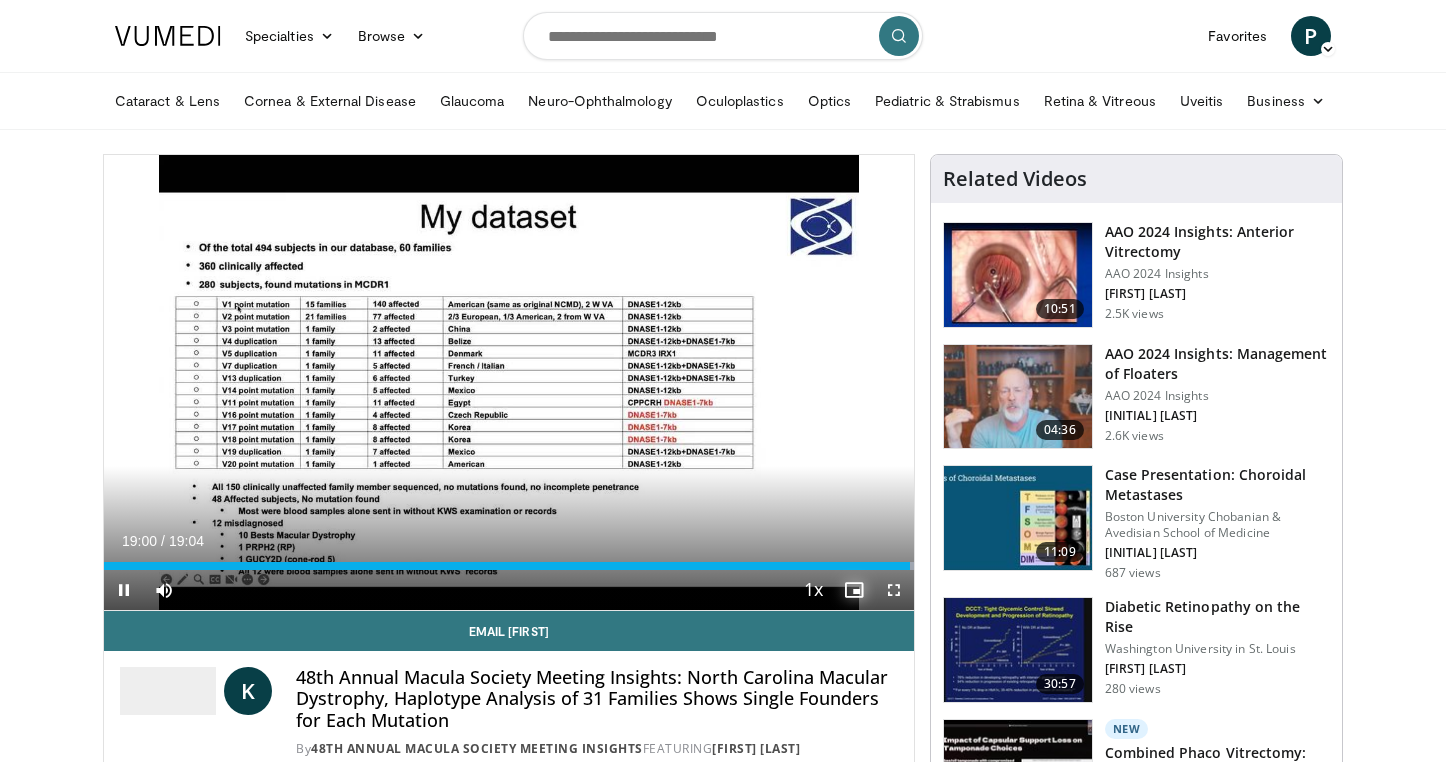 click at bounding box center [854, 590] 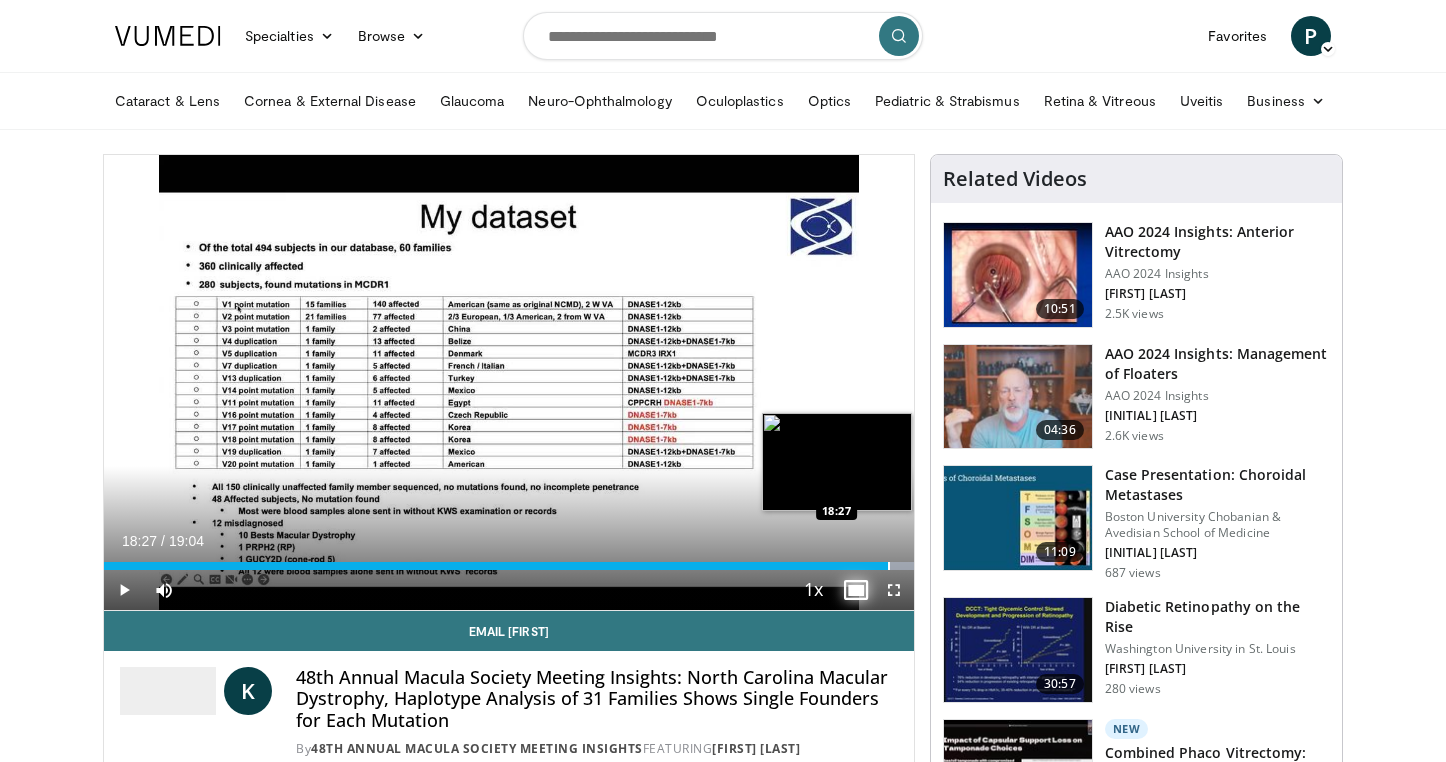 click at bounding box center [889, 566] 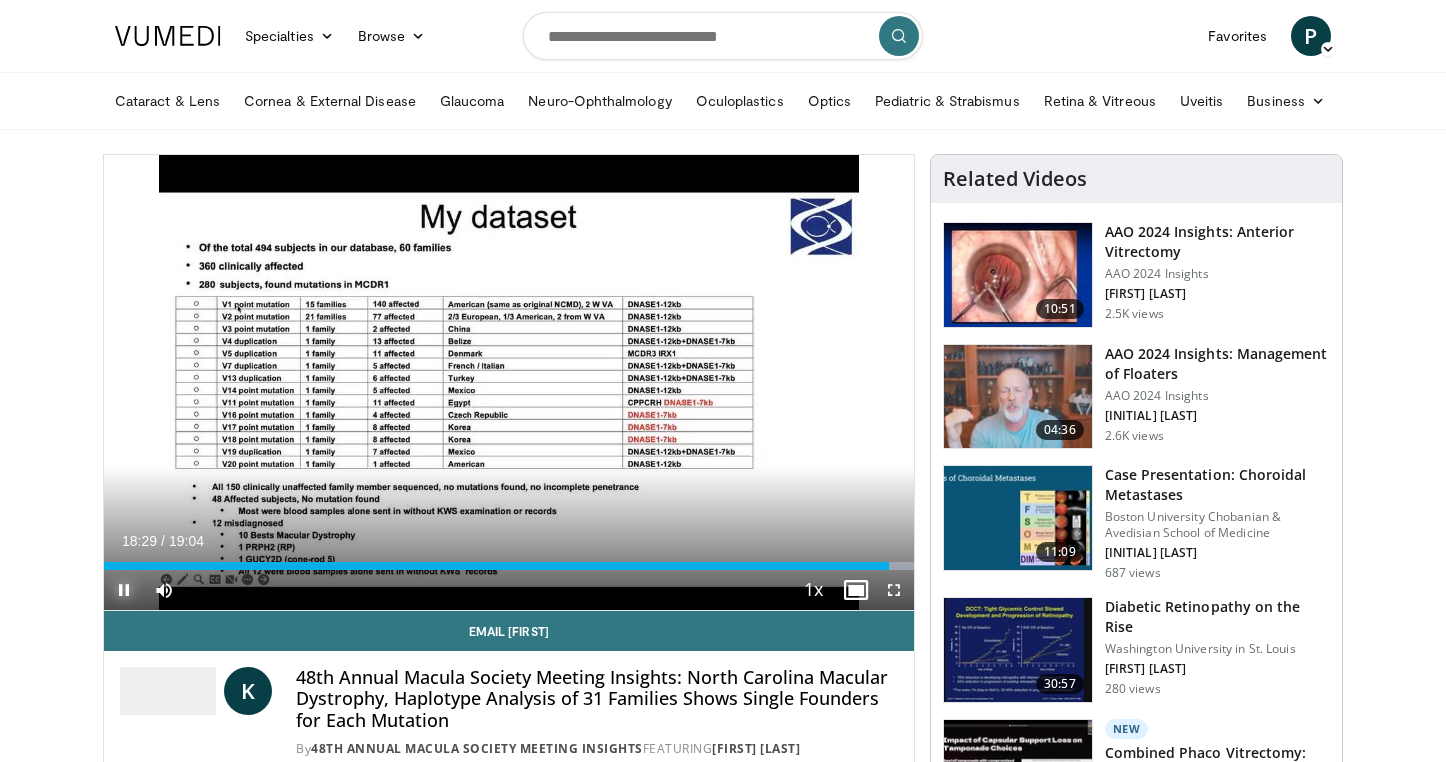 click at bounding box center (124, 590) 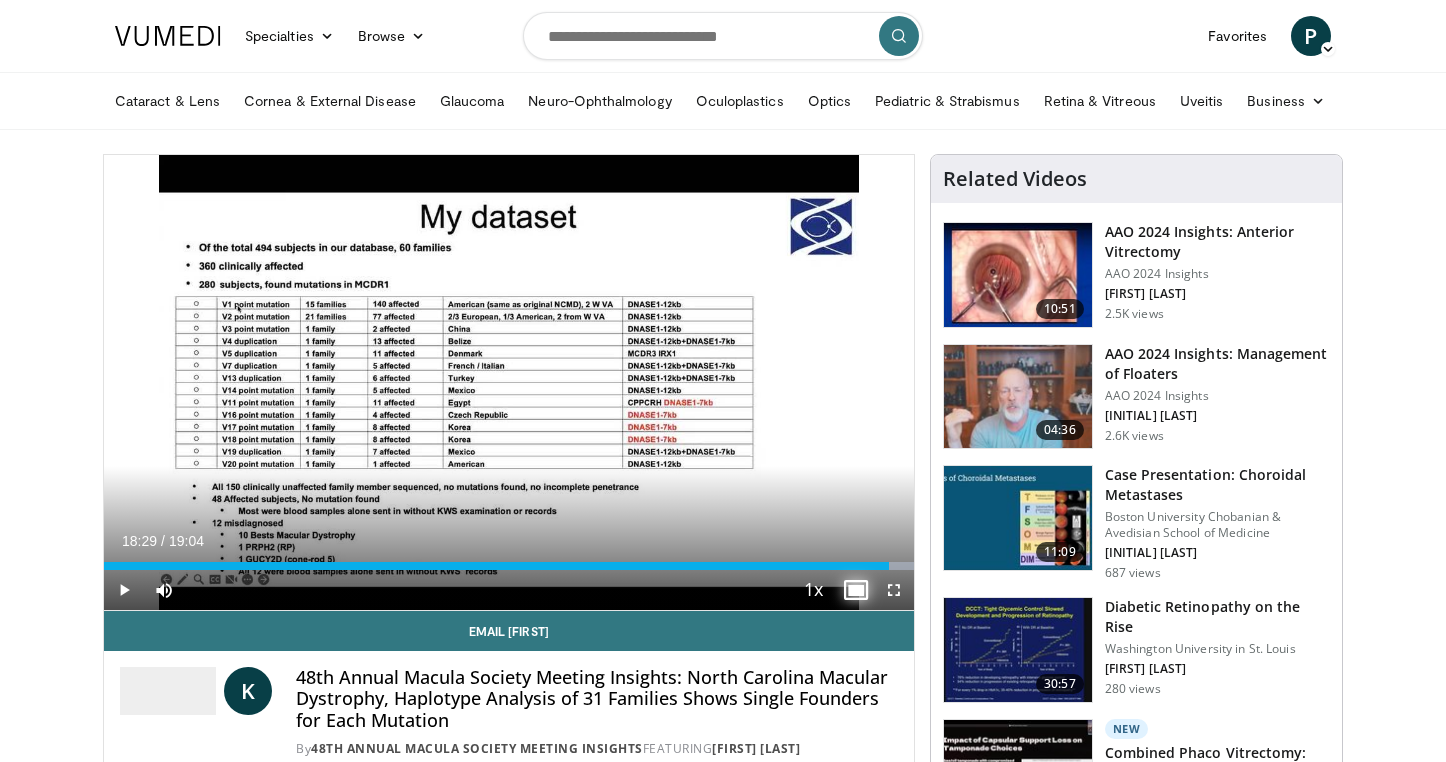 click at bounding box center (854, 590) 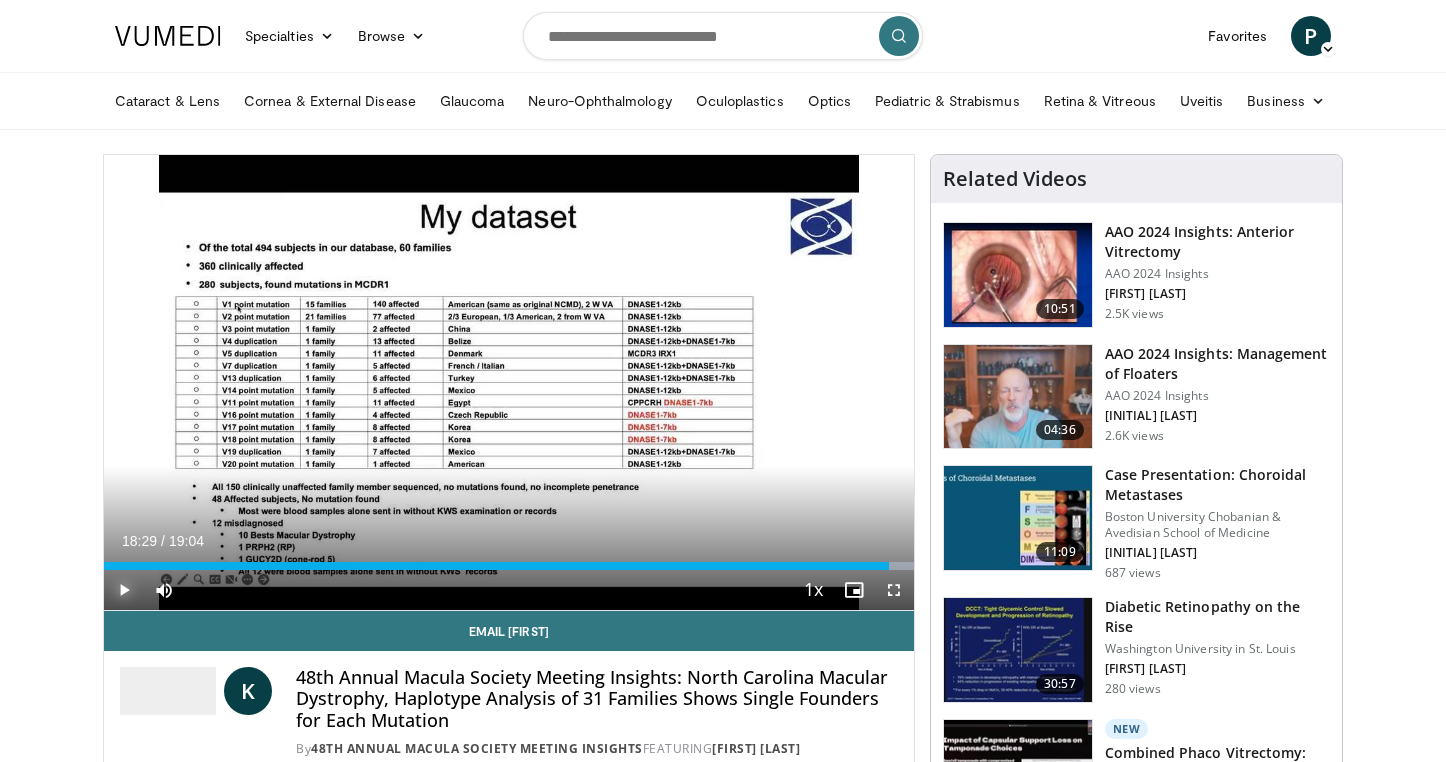 click at bounding box center (124, 590) 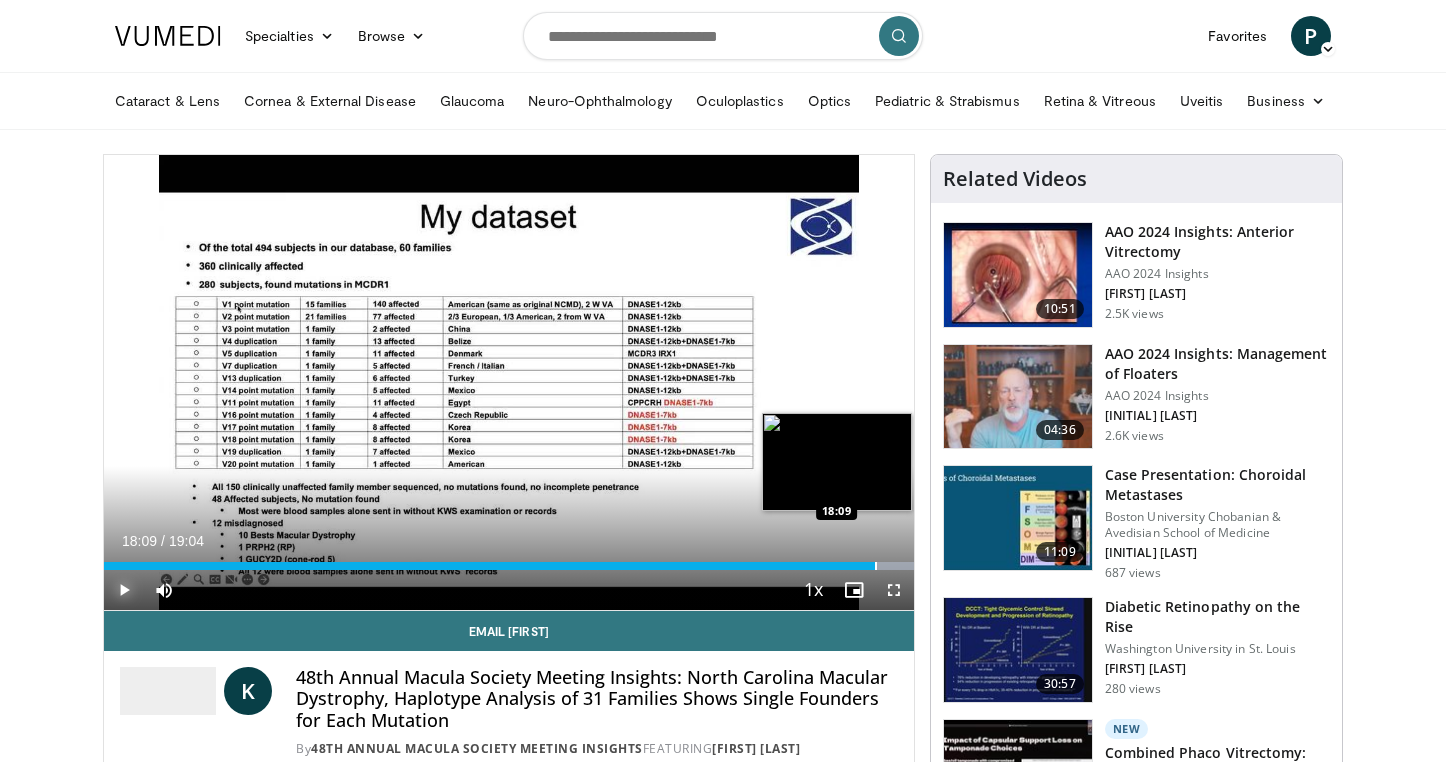 click on "Loaded :  100.00% 18:09 18:09" at bounding box center [509, 560] 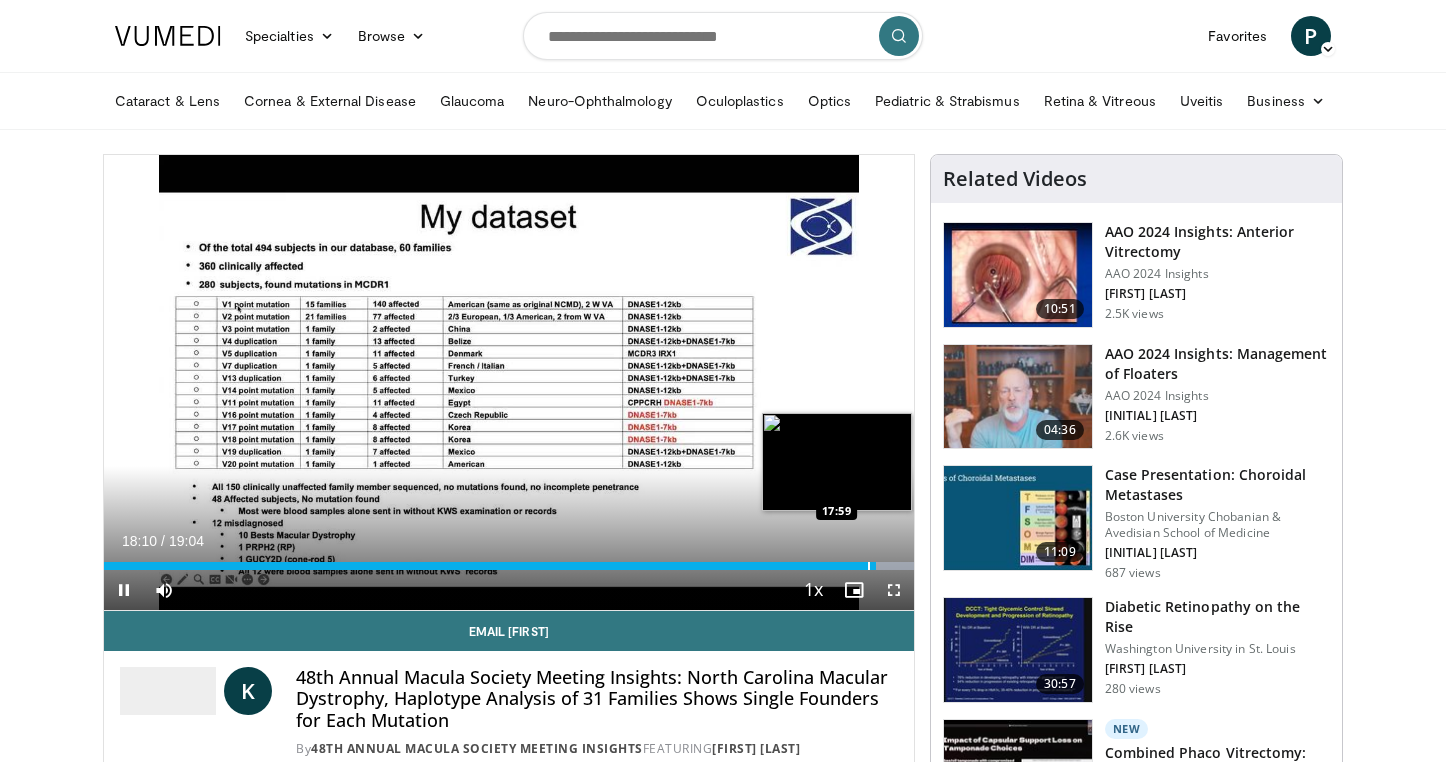 click on "**********" at bounding box center [509, 383] 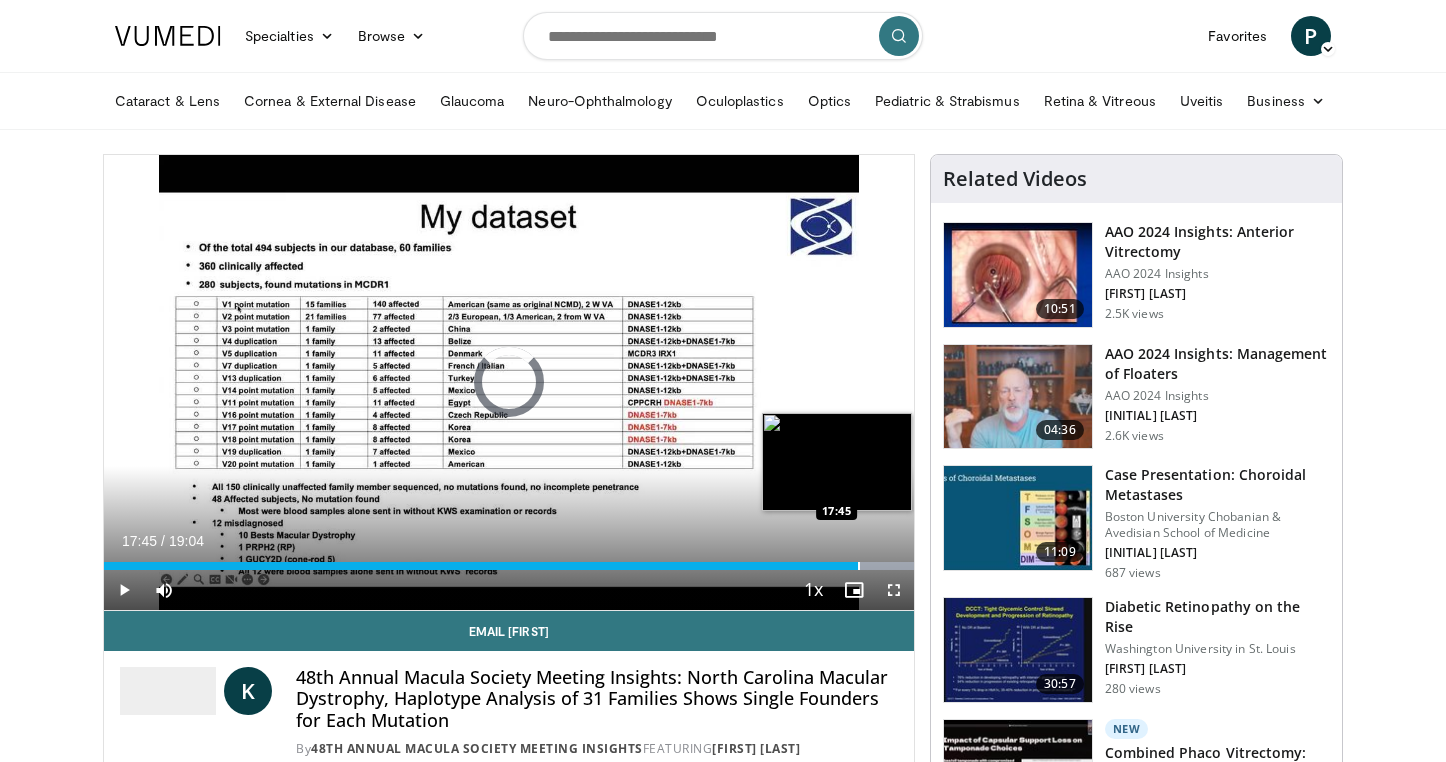 click at bounding box center (859, 566) 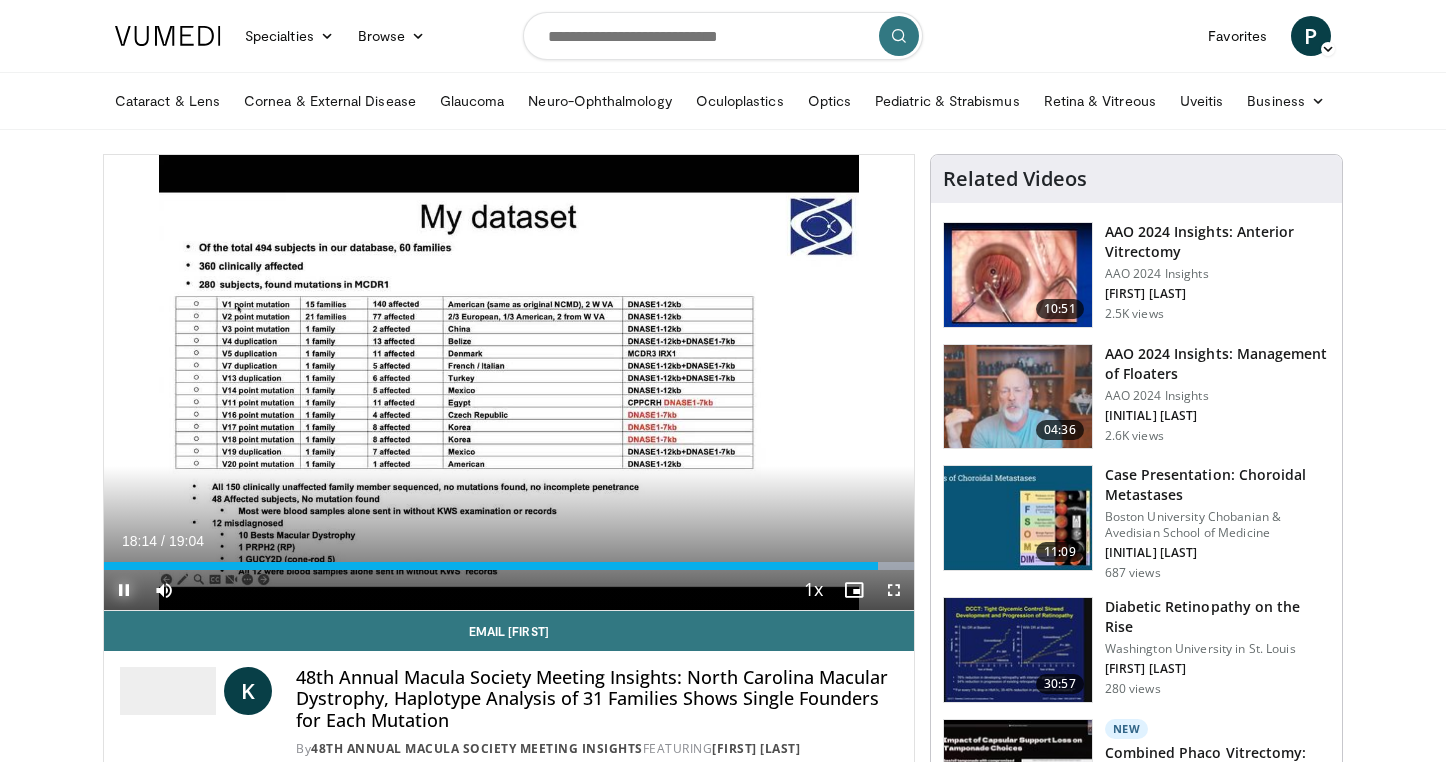 click at bounding box center [124, 590] 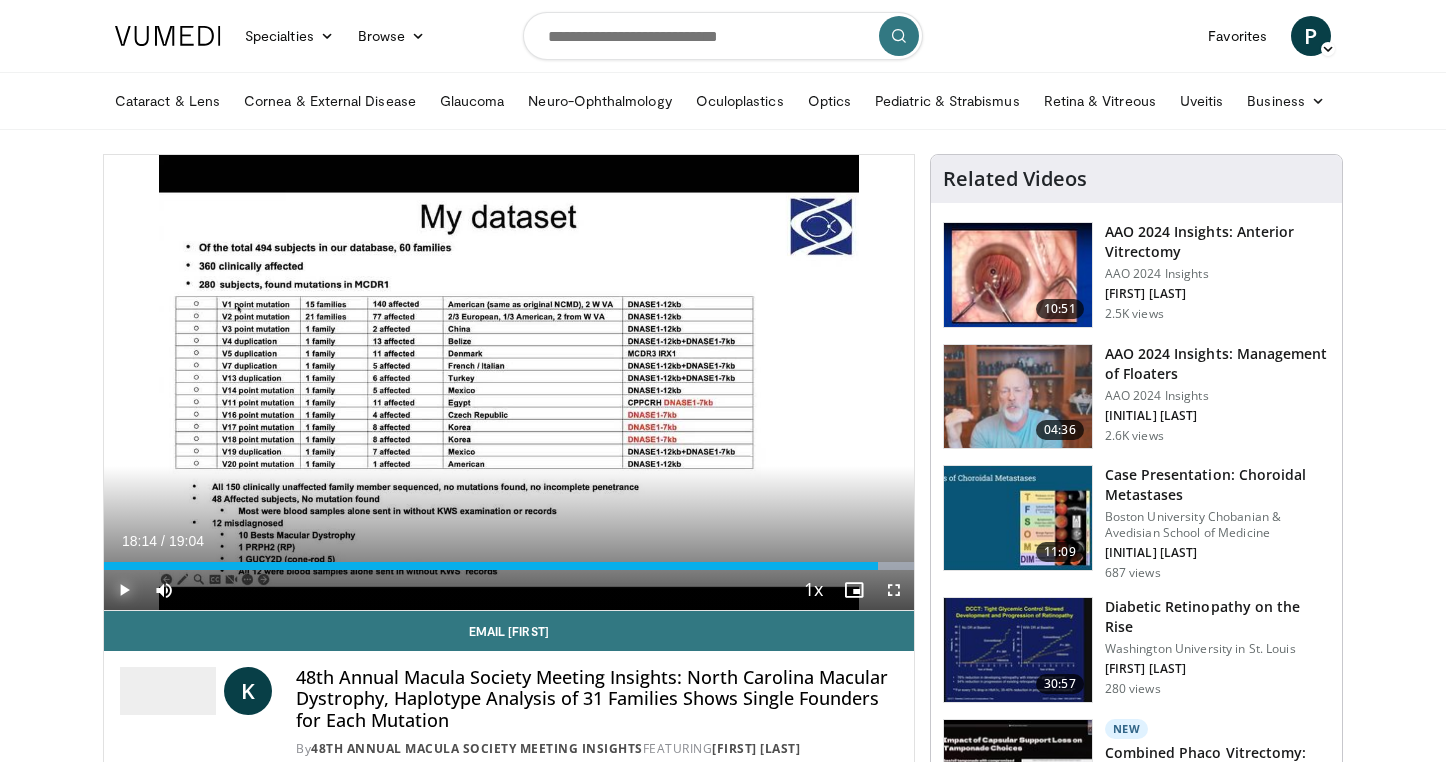 click at bounding box center (124, 590) 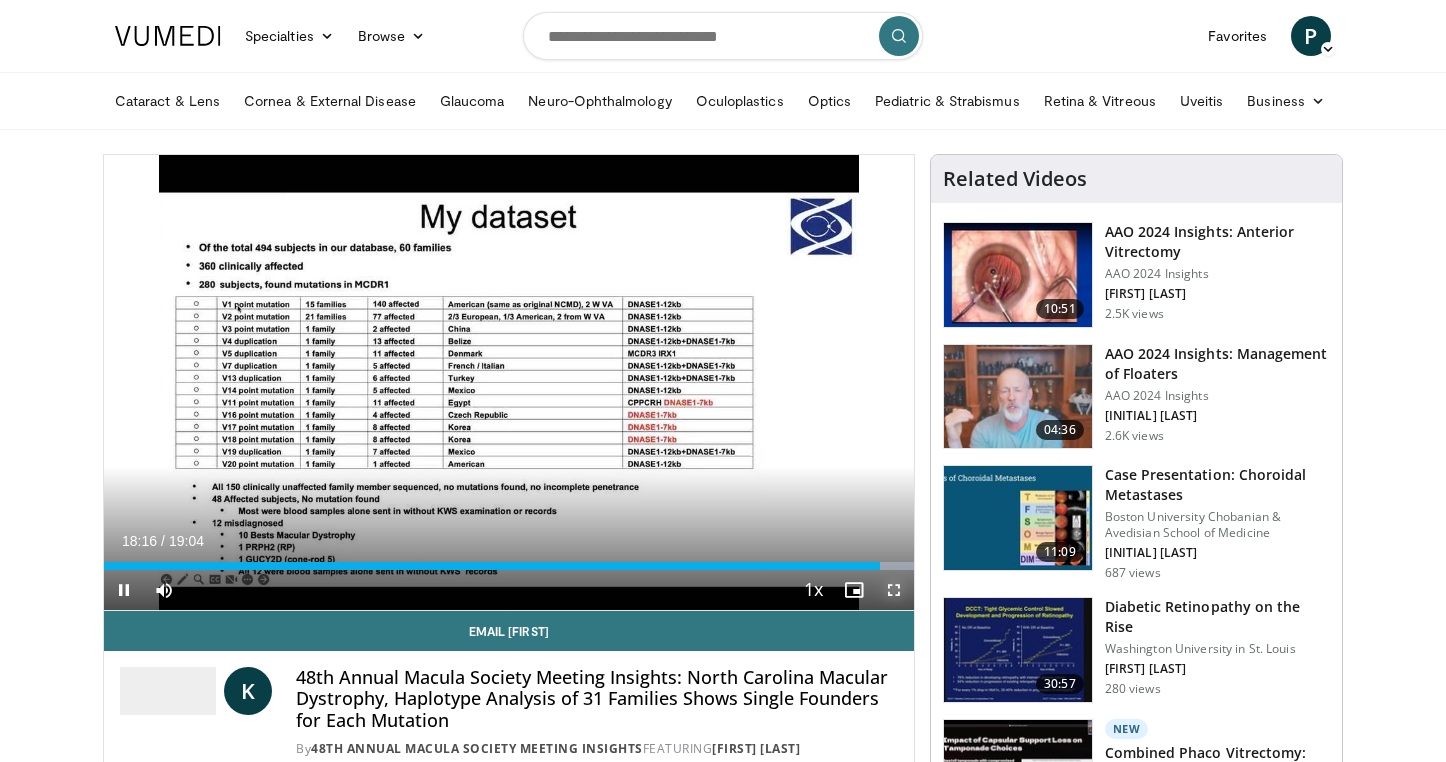 click at bounding box center [894, 590] 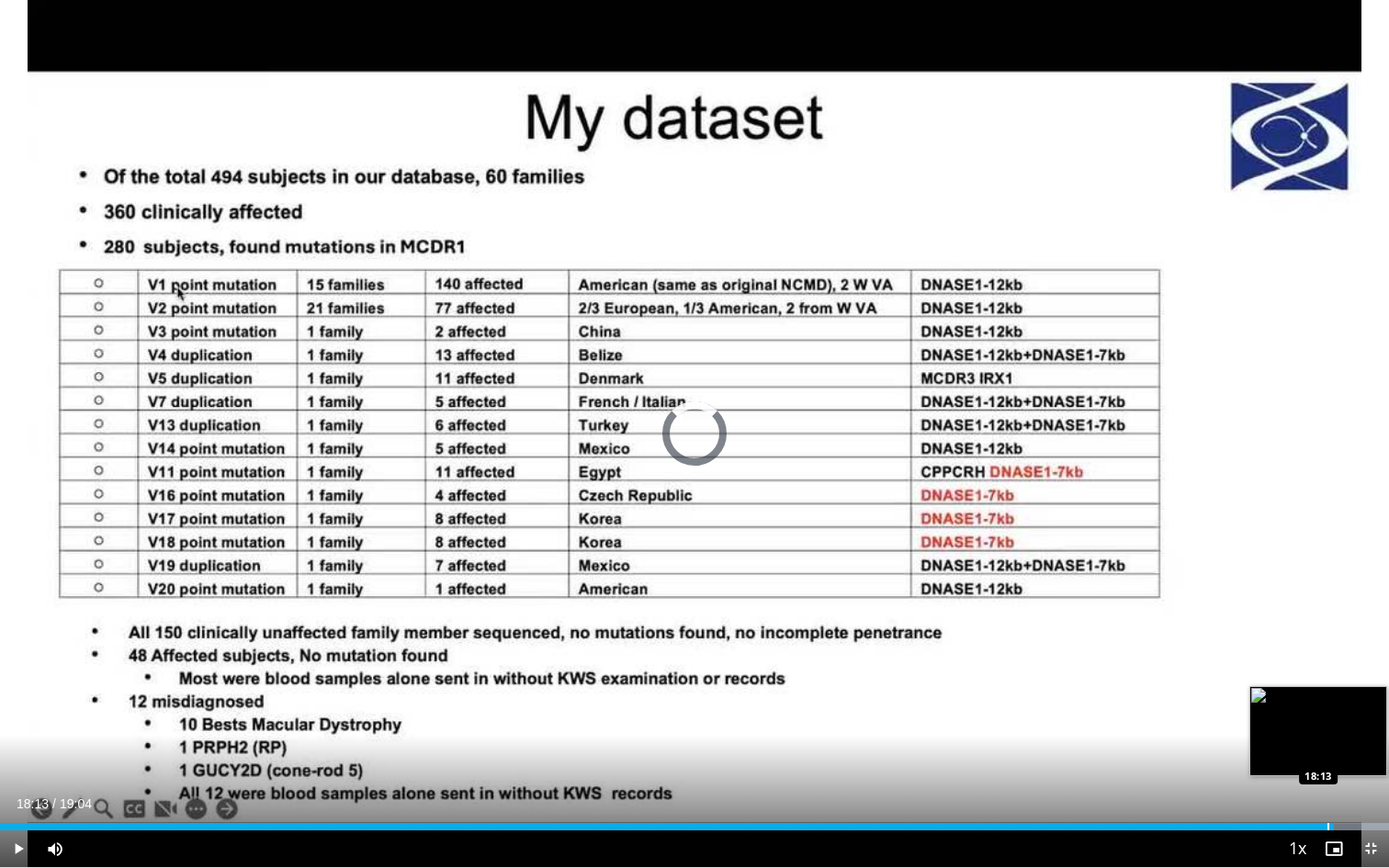 click at bounding box center (1328, 827) 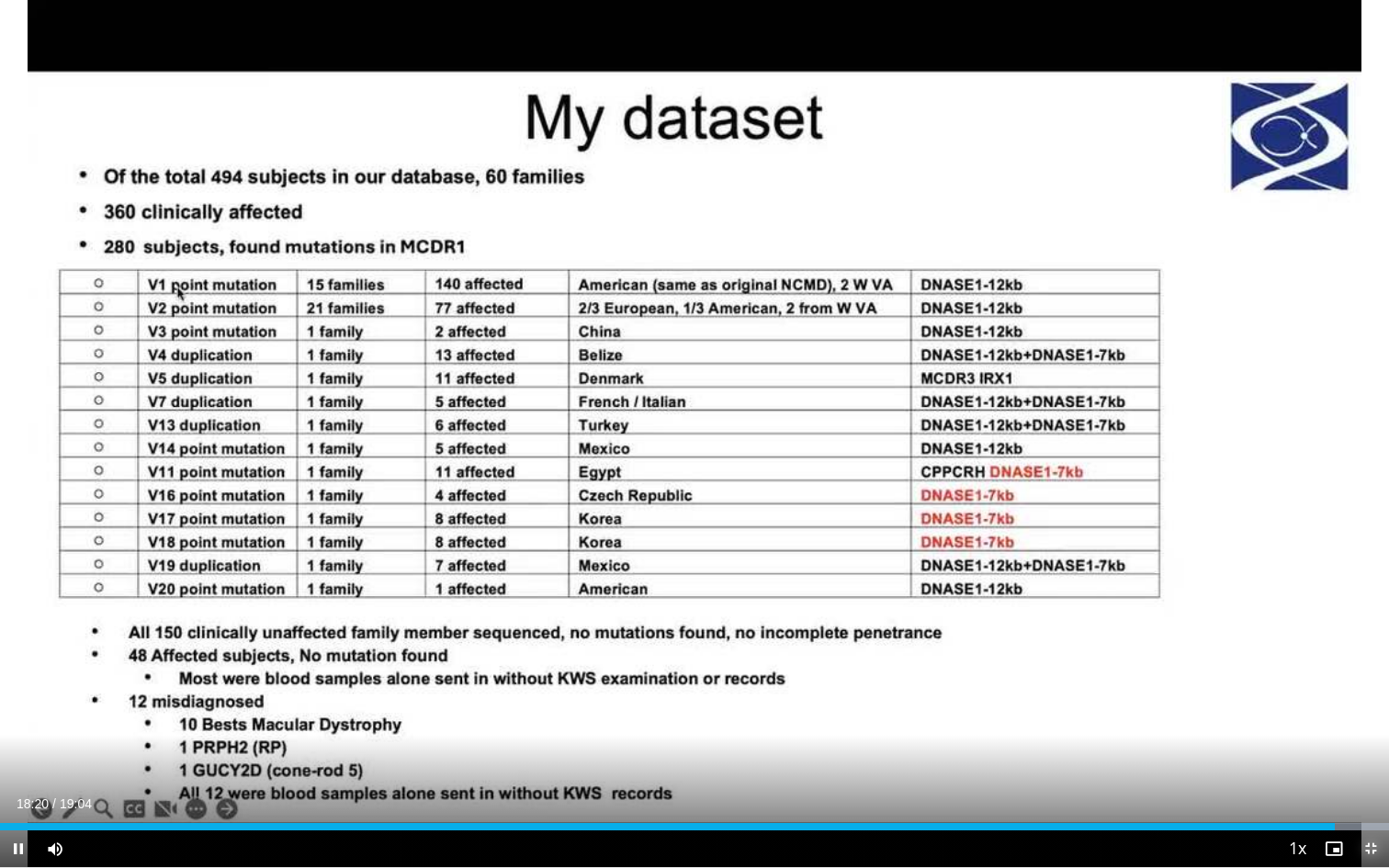 click at bounding box center [1371, 849] 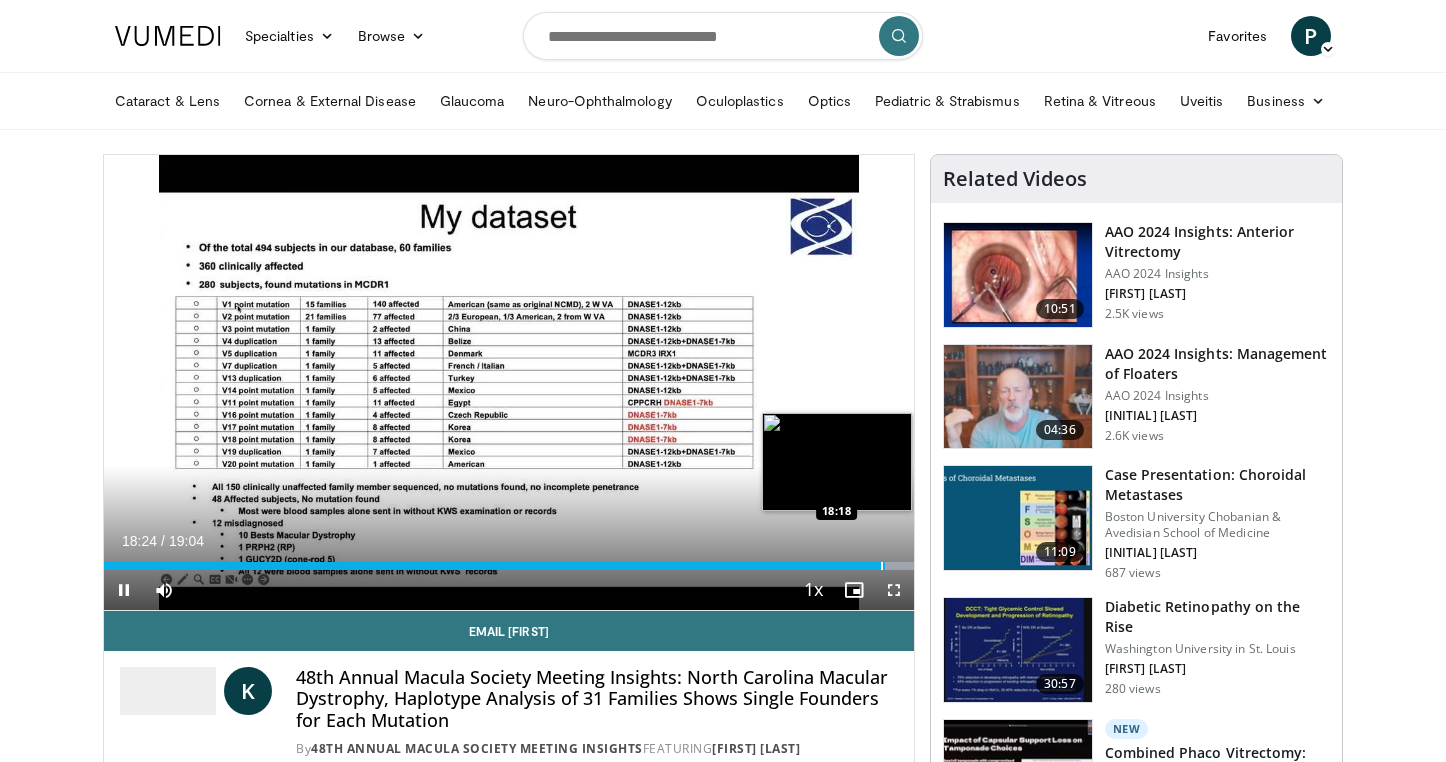 click at bounding box center [882, 566] 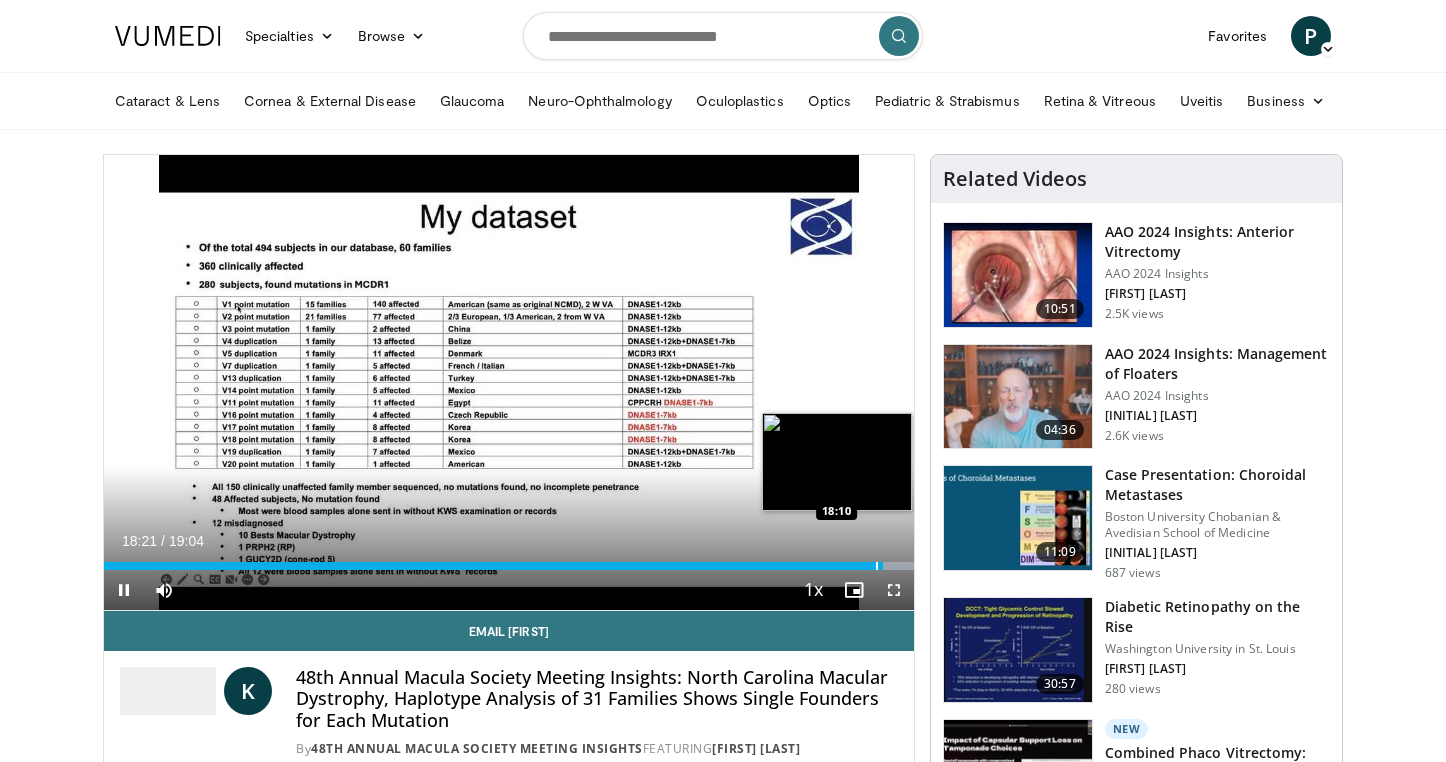 click at bounding box center [877, 566] 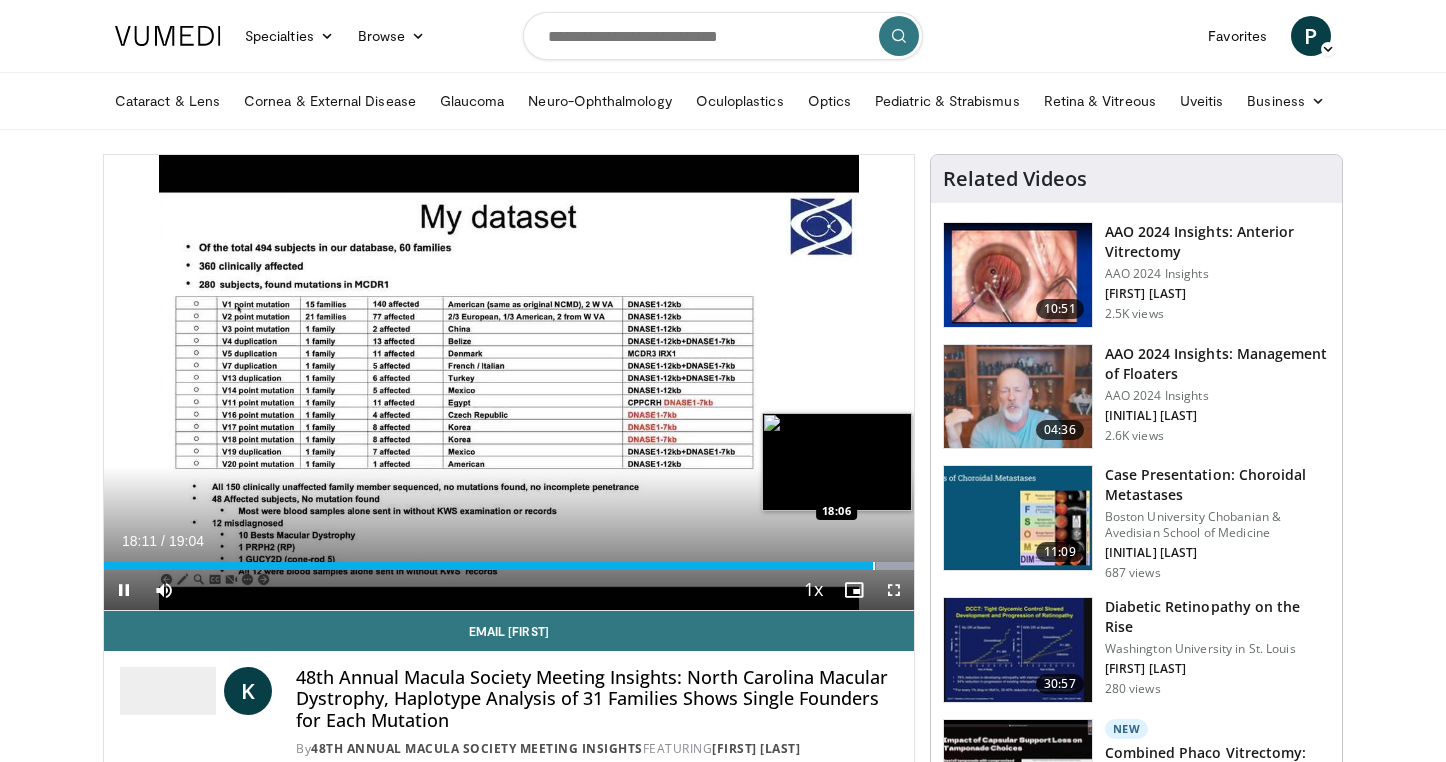 click at bounding box center [874, 566] 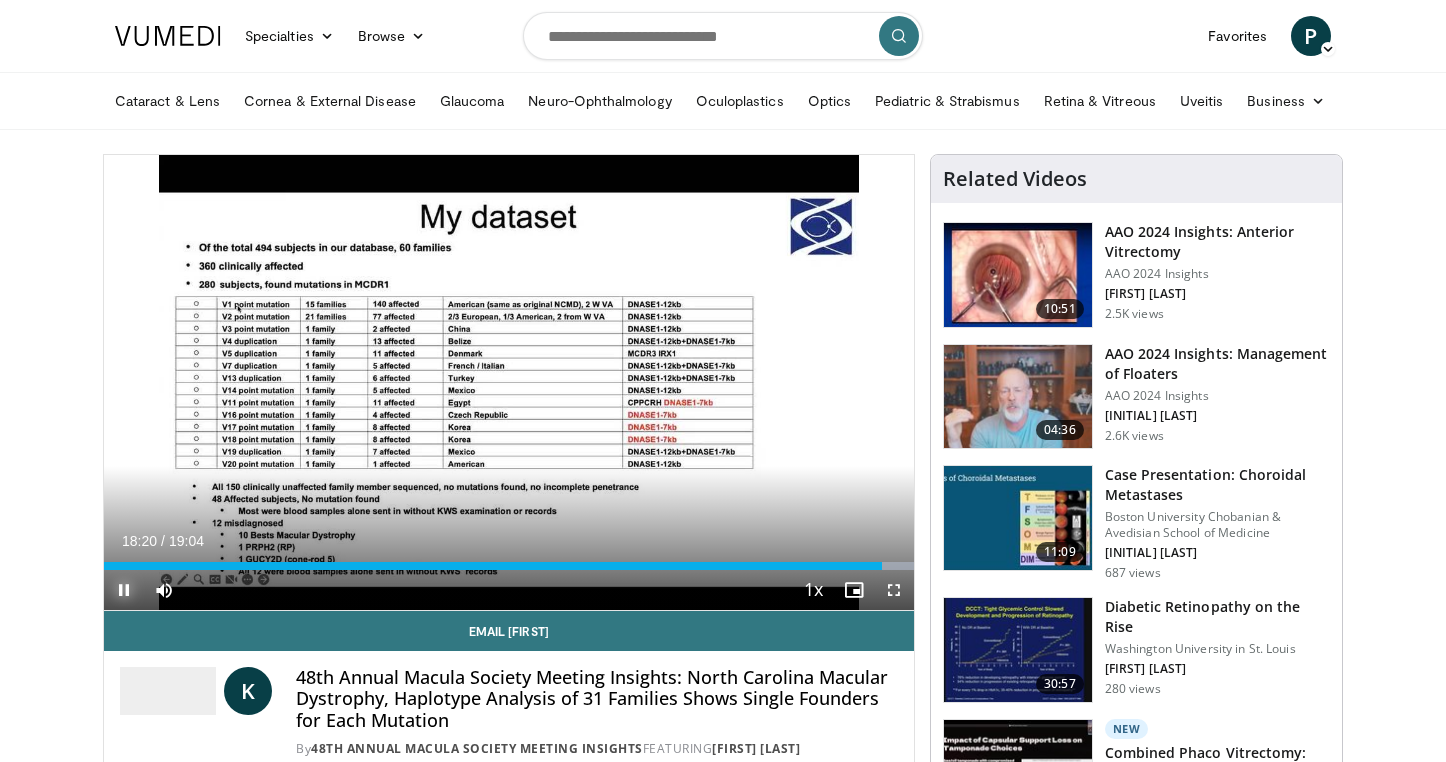 click at bounding box center [124, 590] 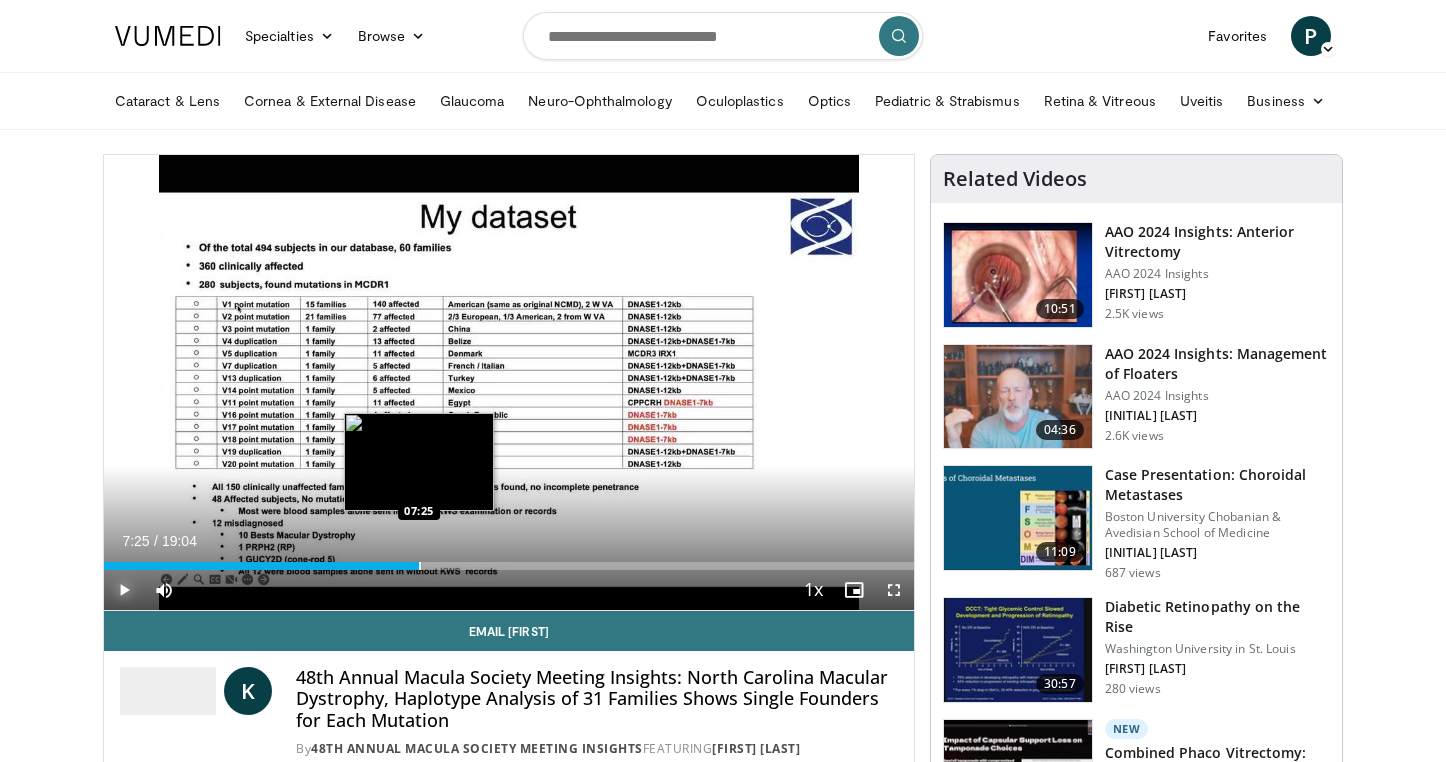 drag, startPoint x: 168, startPoint y: 569, endPoint x: 419, endPoint y: 567, distance: 251.00797 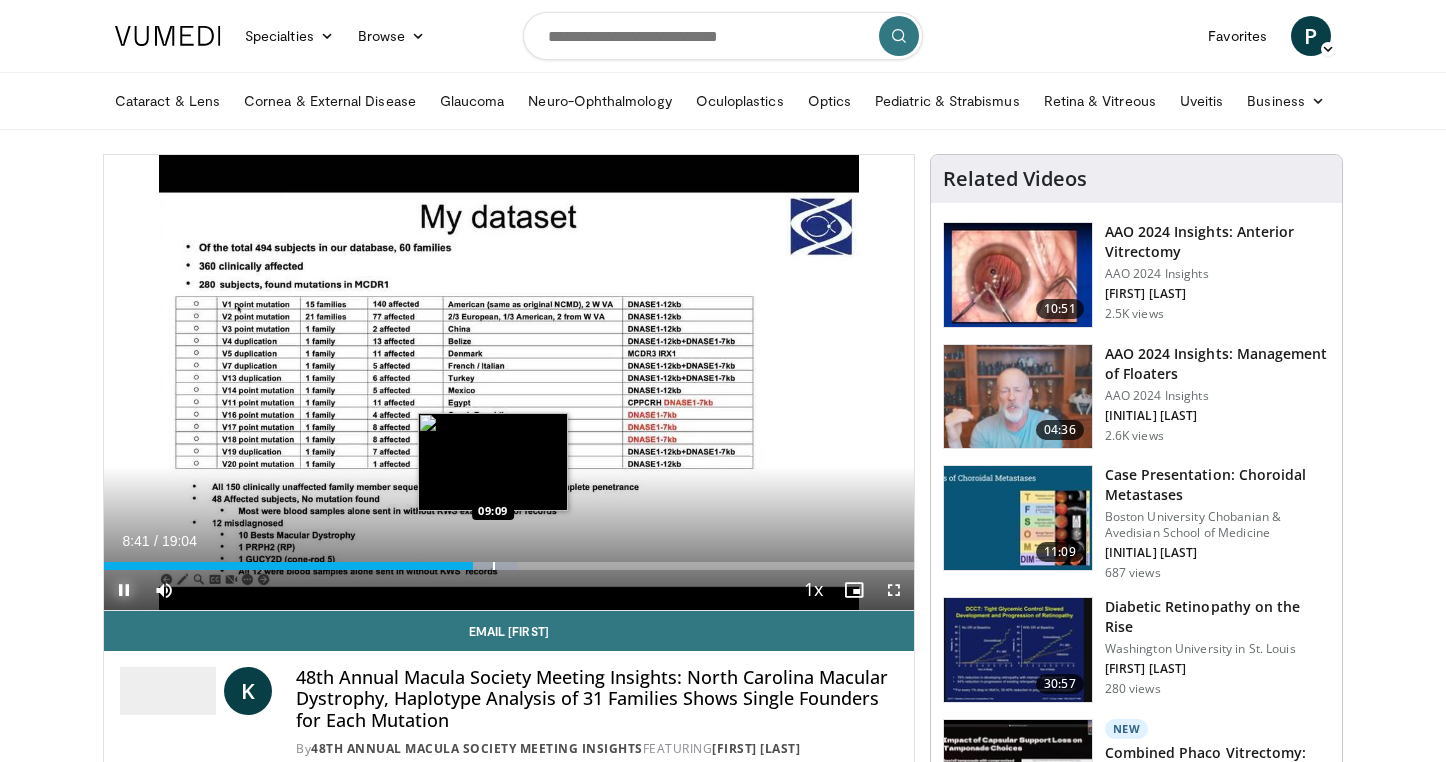 click at bounding box center (494, 566) 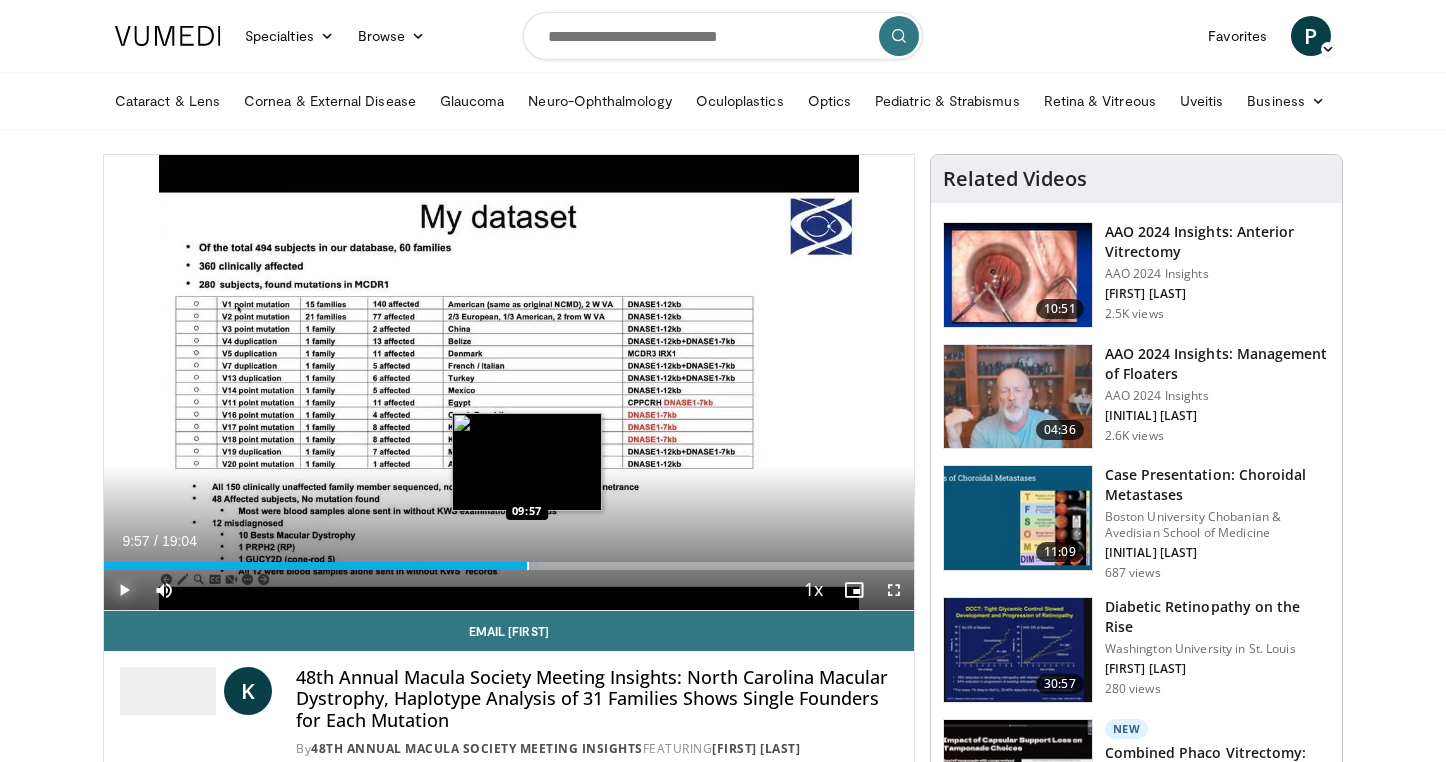 click at bounding box center (528, 566) 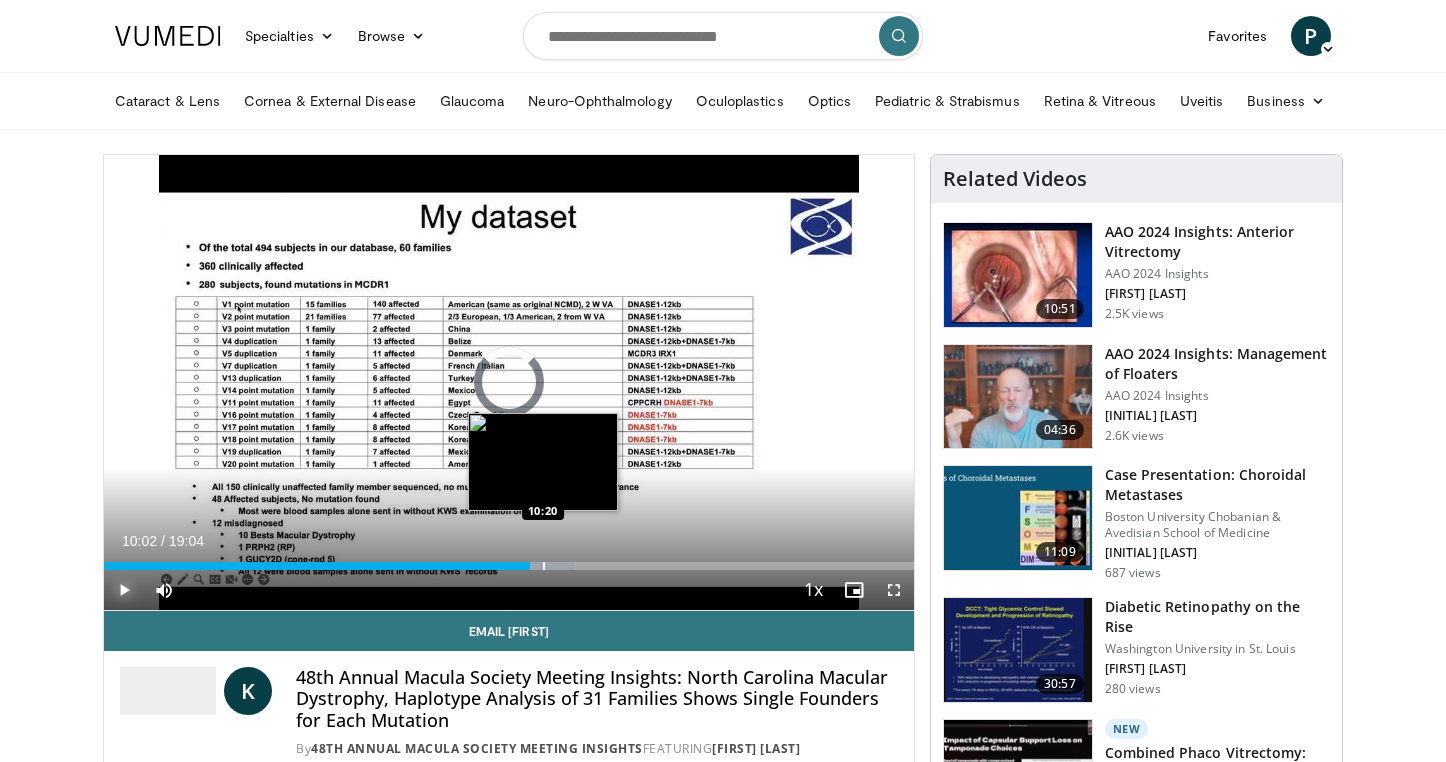 click on "Loaded :  58.06% 10:20 10:20" at bounding box center [509, 560] 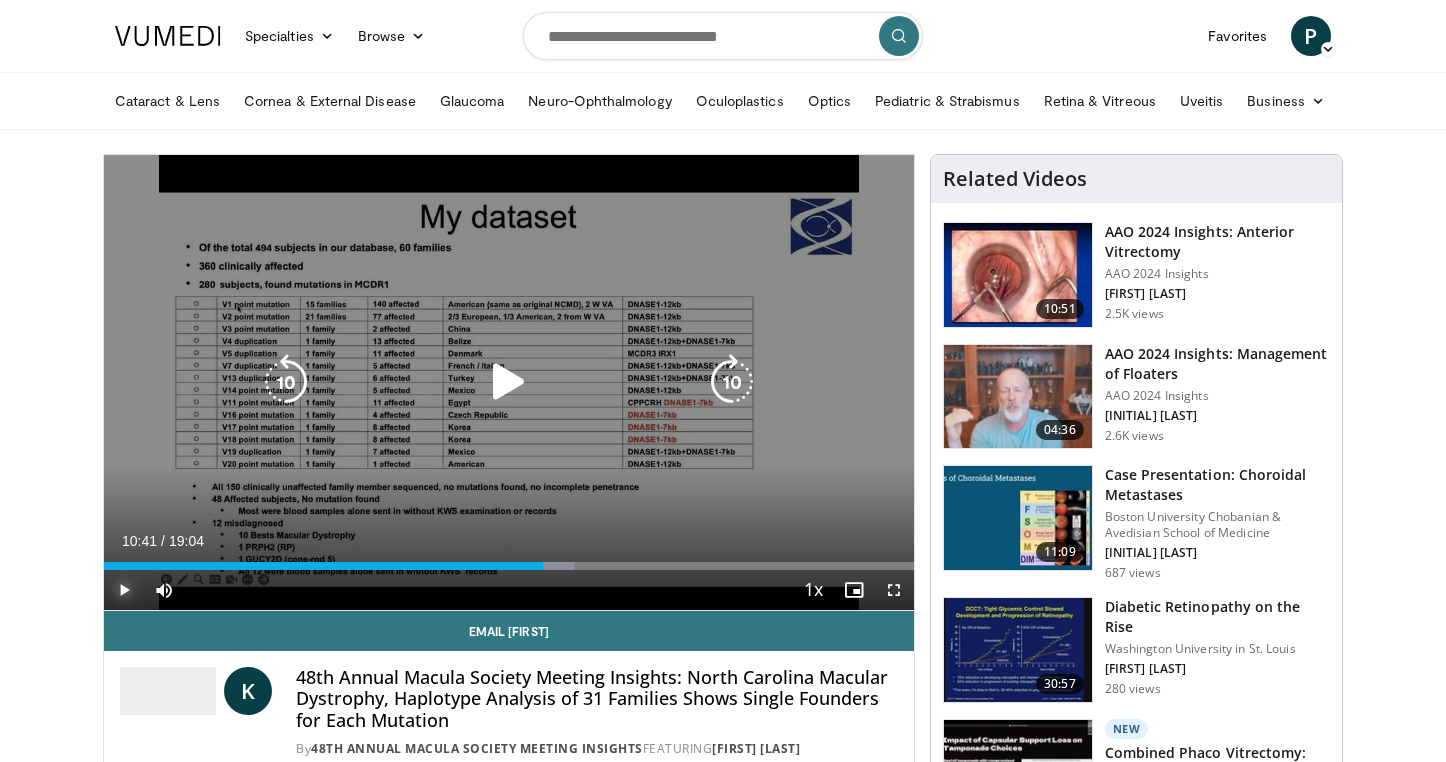 click at bounding box center (548, 566) 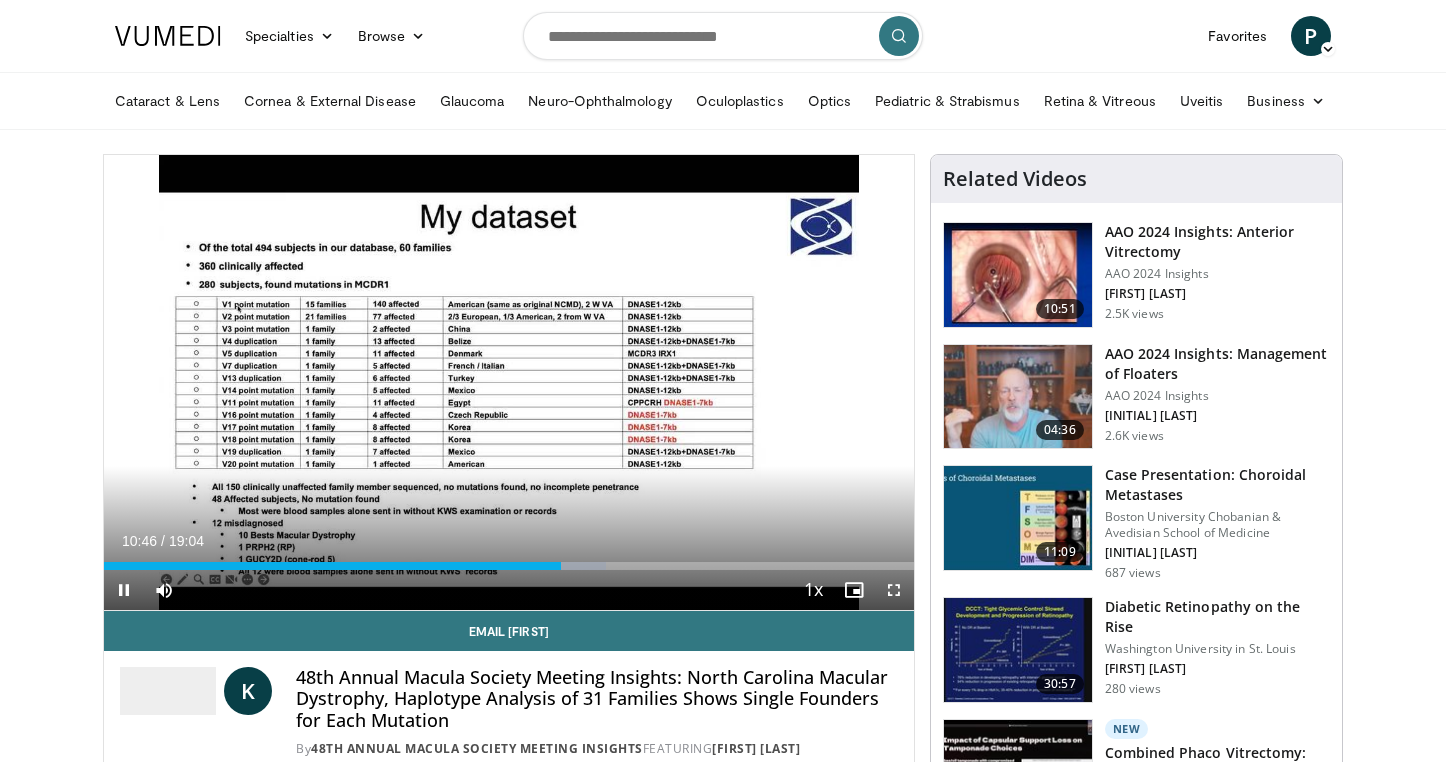 click on "Current Time  10:46 / Duration  19:04 Pause Skip Backward Skip Forward Mute 0% Loaded :  62.03% 10:46 10:44 Stream Type  LIVE Seek to live, currently behind live LIVE   1x Playback Rate 0.5x 0.75x 1x , selected 1.25x 1.5x 1.75x 2x Chapters Chapters Descriptions descriptions off , selected Captions captions settings , opens captions settings dialog captions off , selected Audio Track en (Main) , selected Fullscreen Enable picture-in-picture mode" at bounding box center [509, 590] 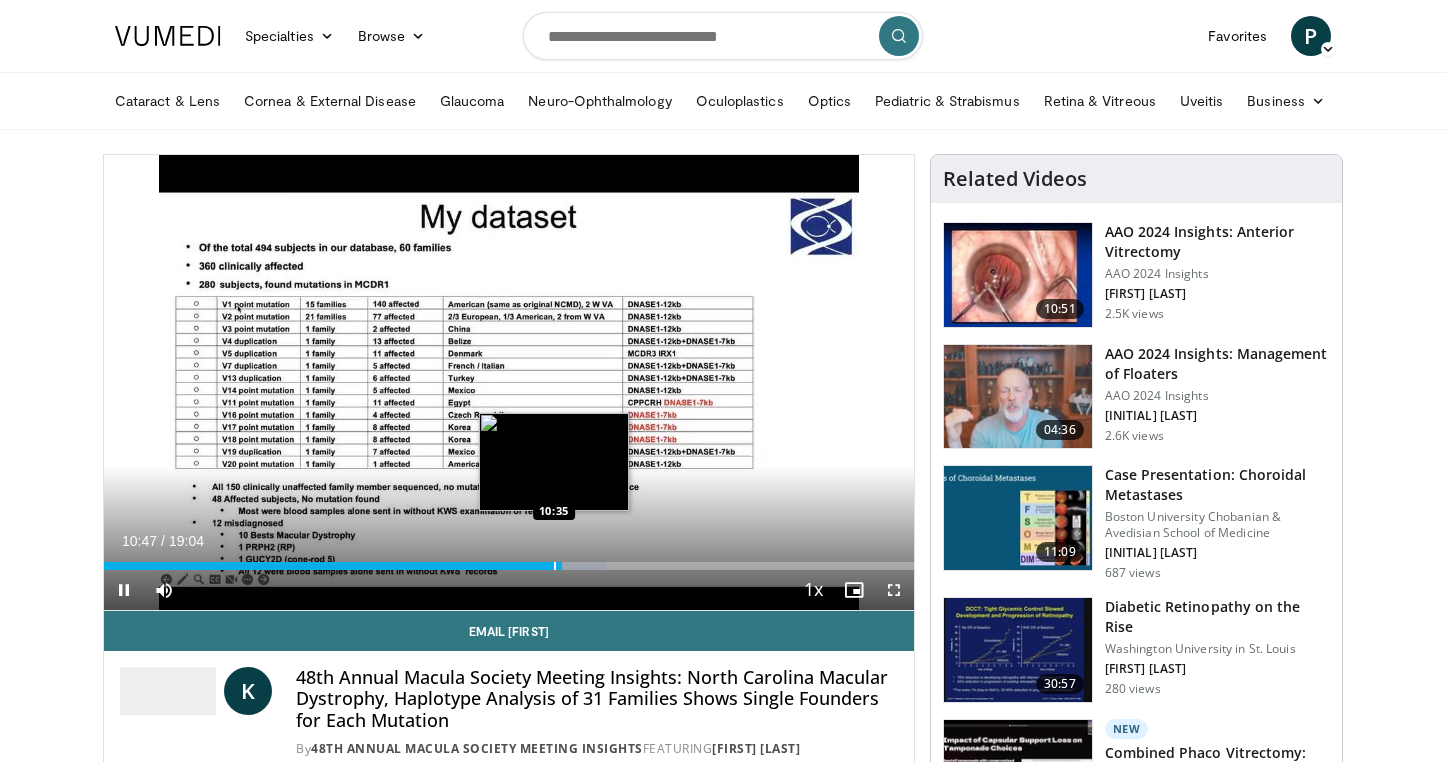 click at bounding box center [555, 566] 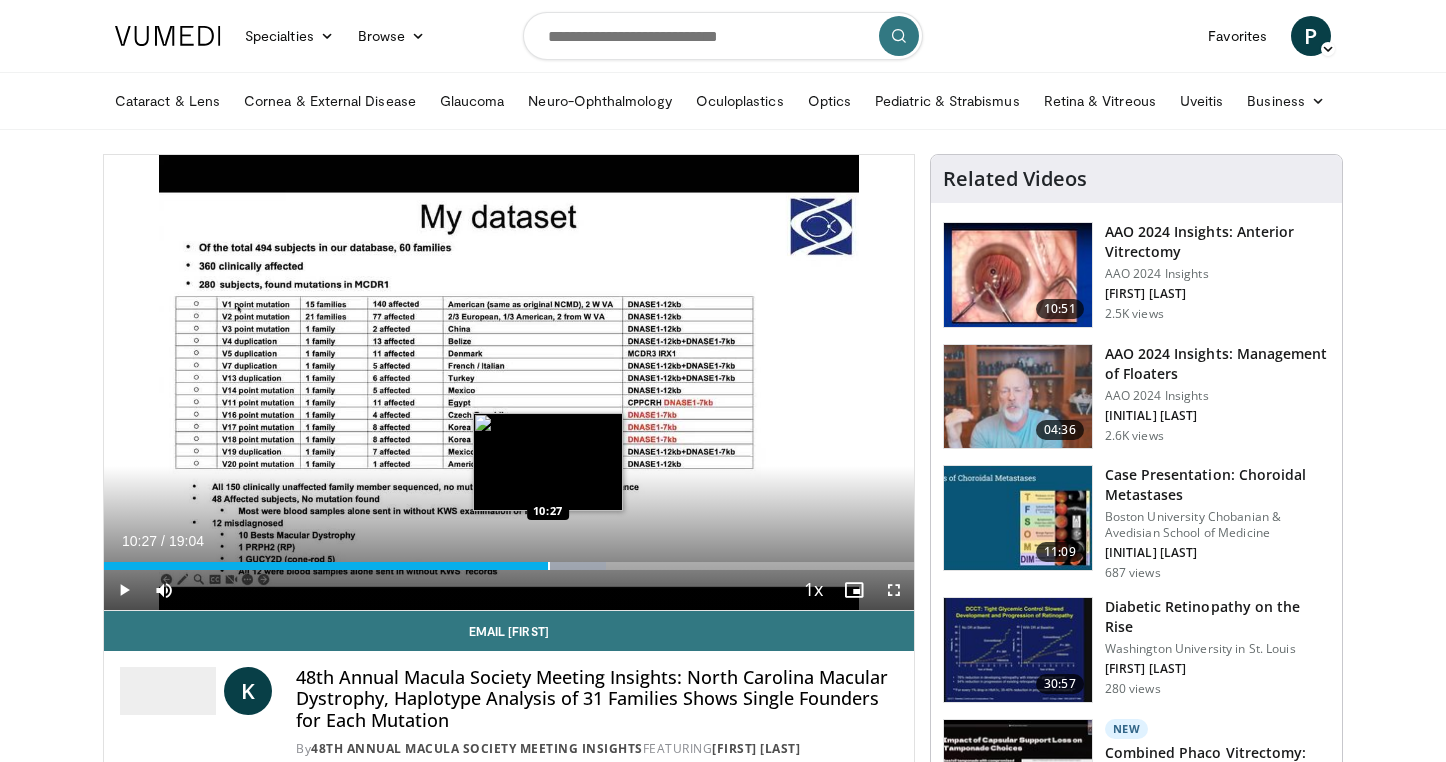 click on "Loaded :  62.03% 10:27 10:27" at bounding box center (509, 566) 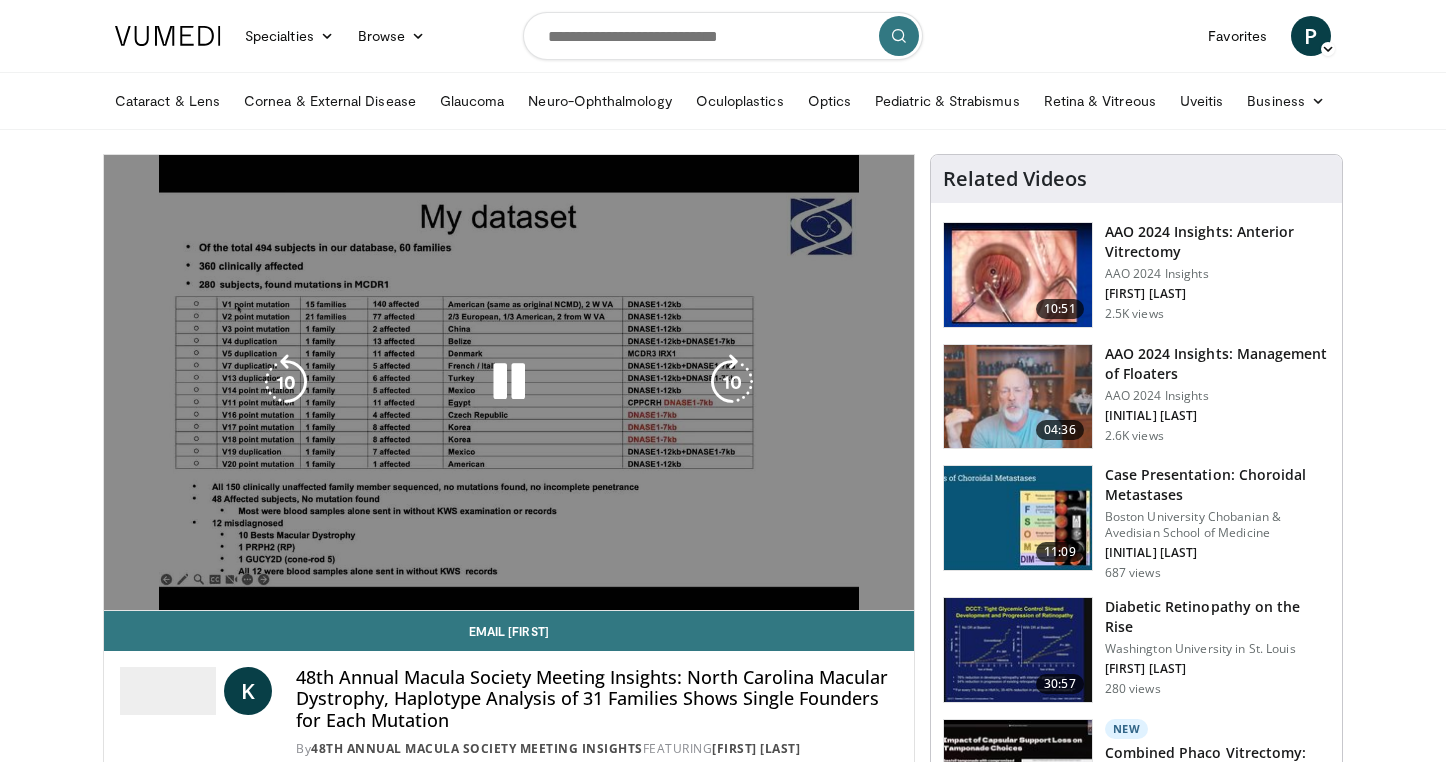 click on "**********" at bounding box center [509, 383] 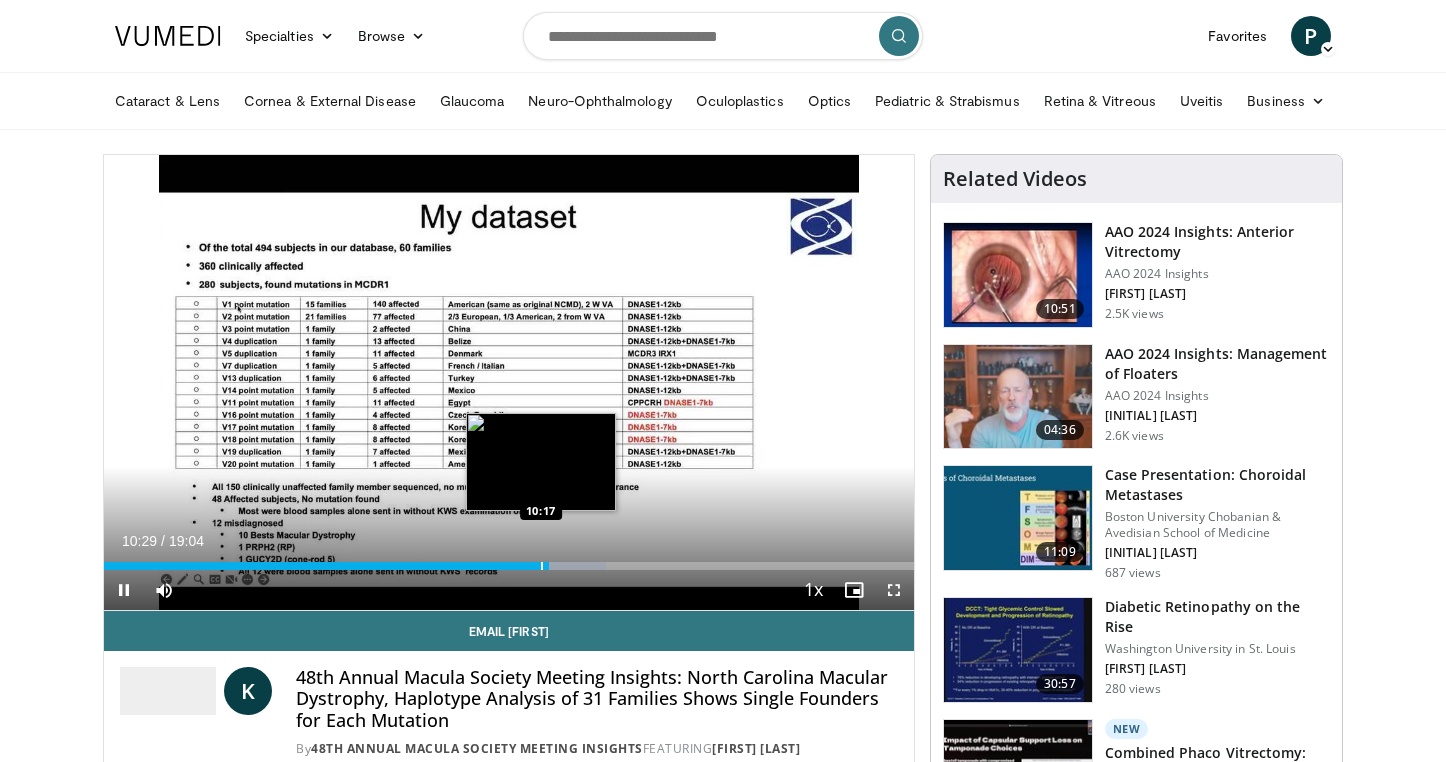 click at bounding box center [542, 566] 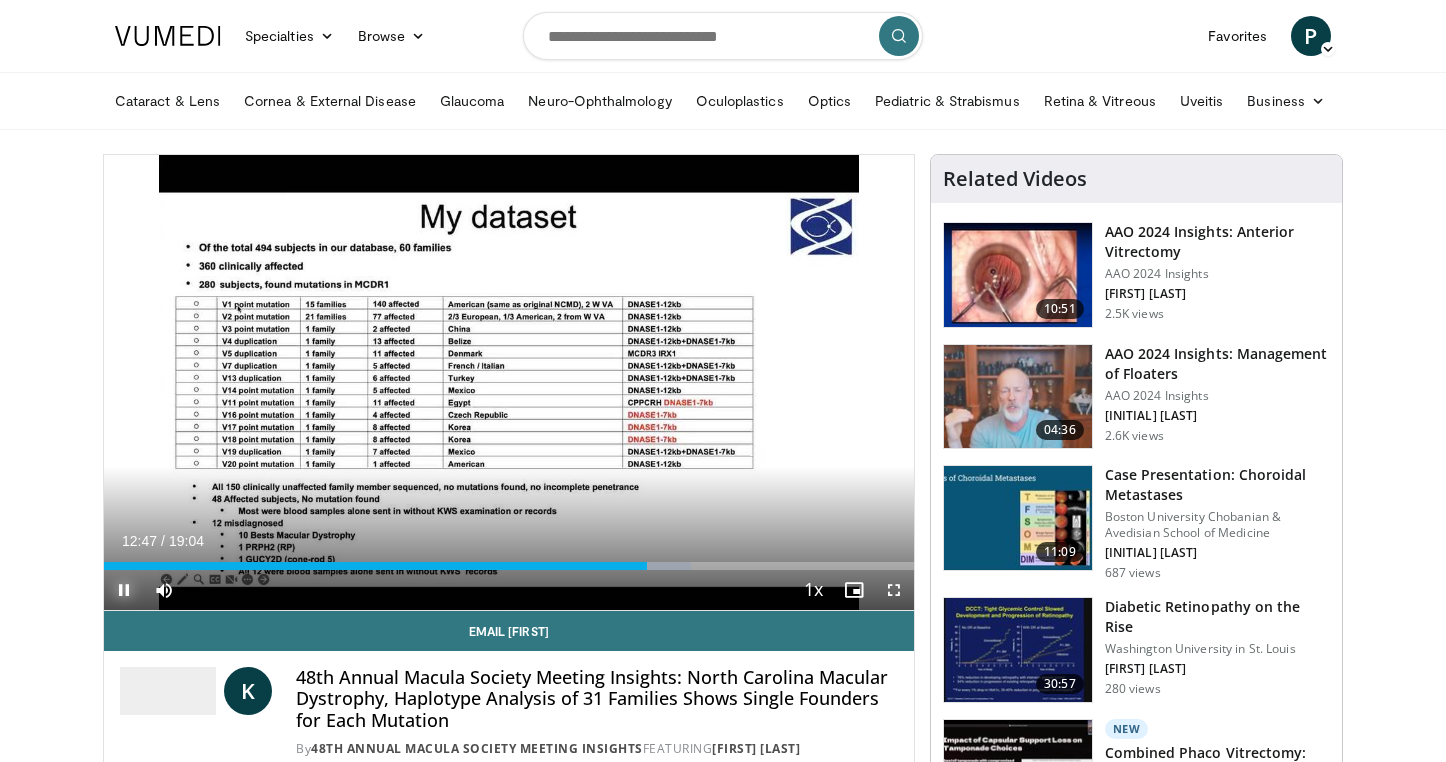 click at bounding box center [124, 590] 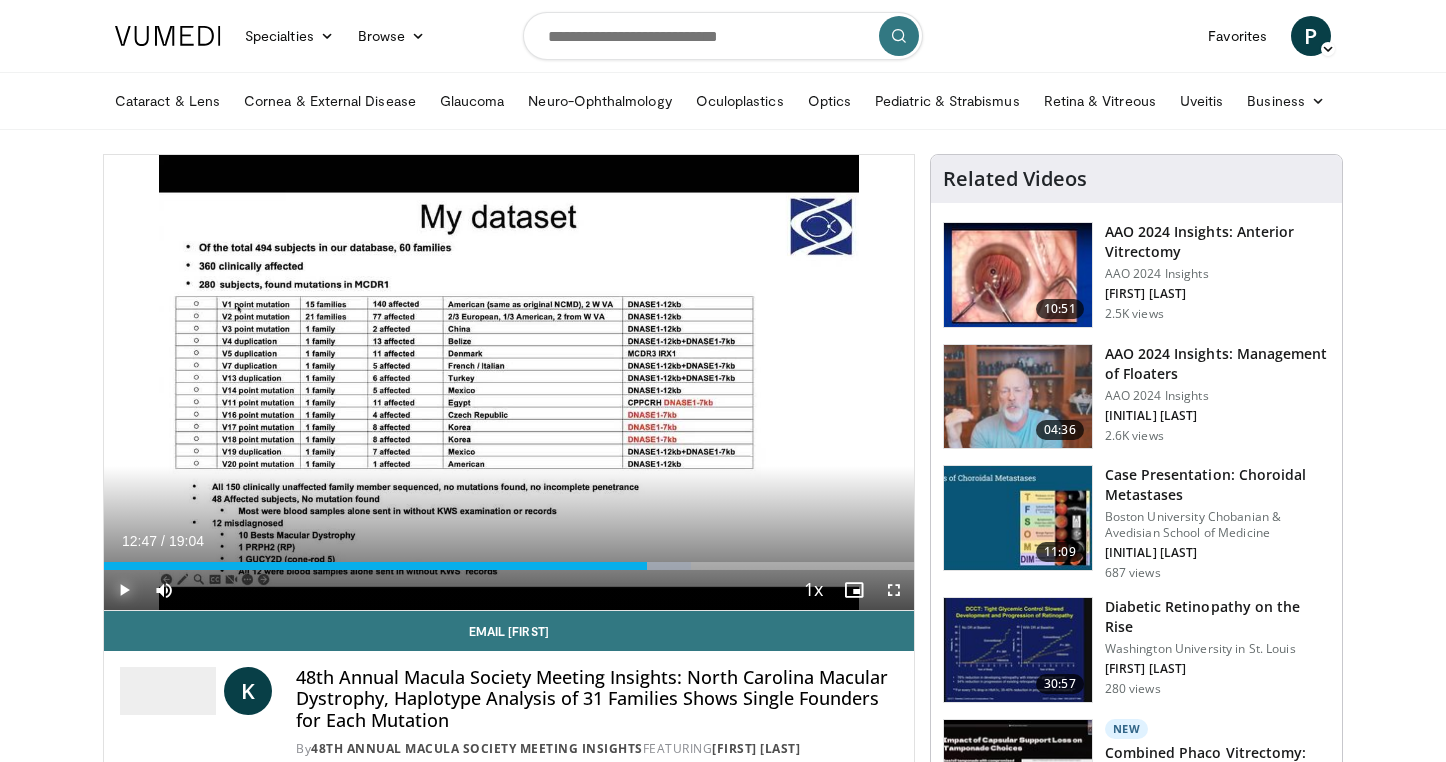 click at bounding box center [124, 590] 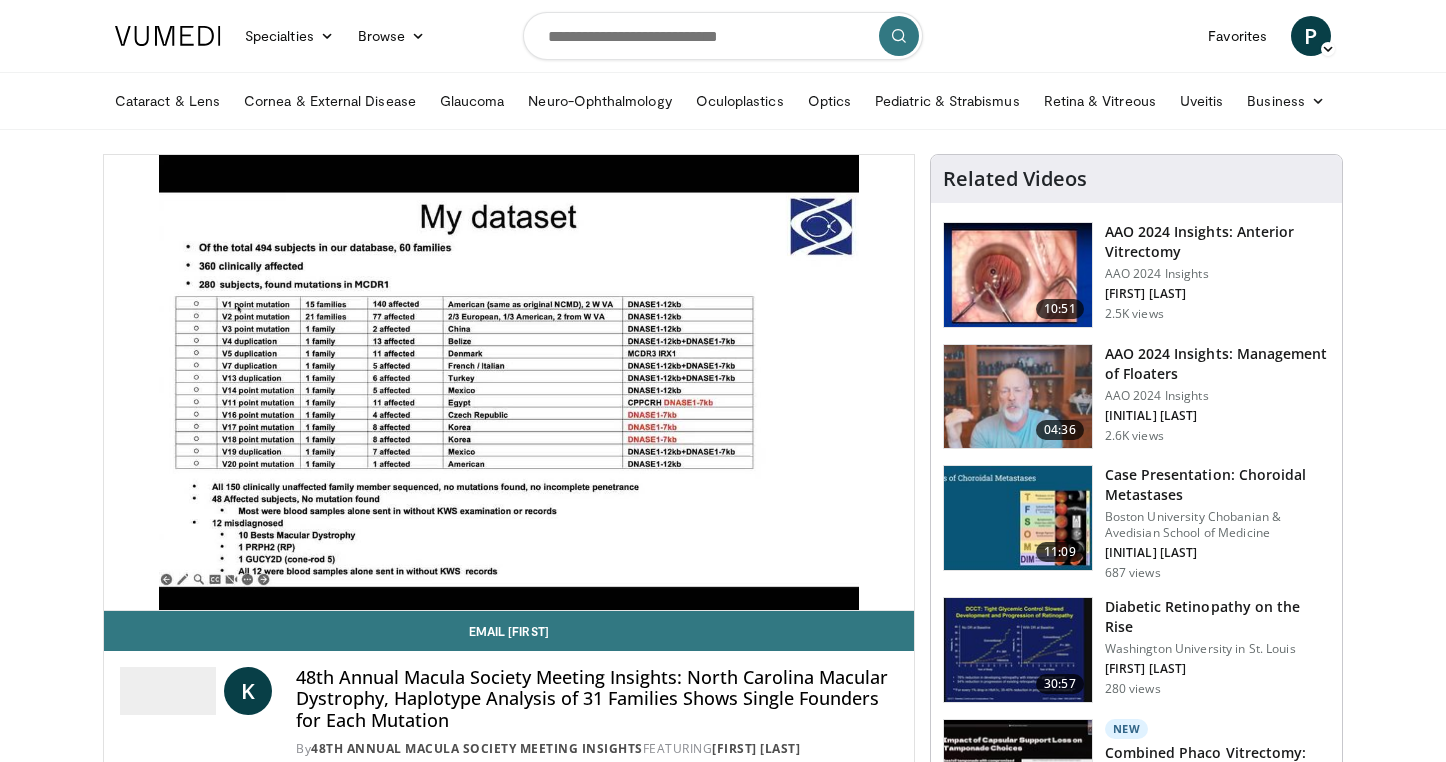 click on "Pause" at bounding box center [124, 590] 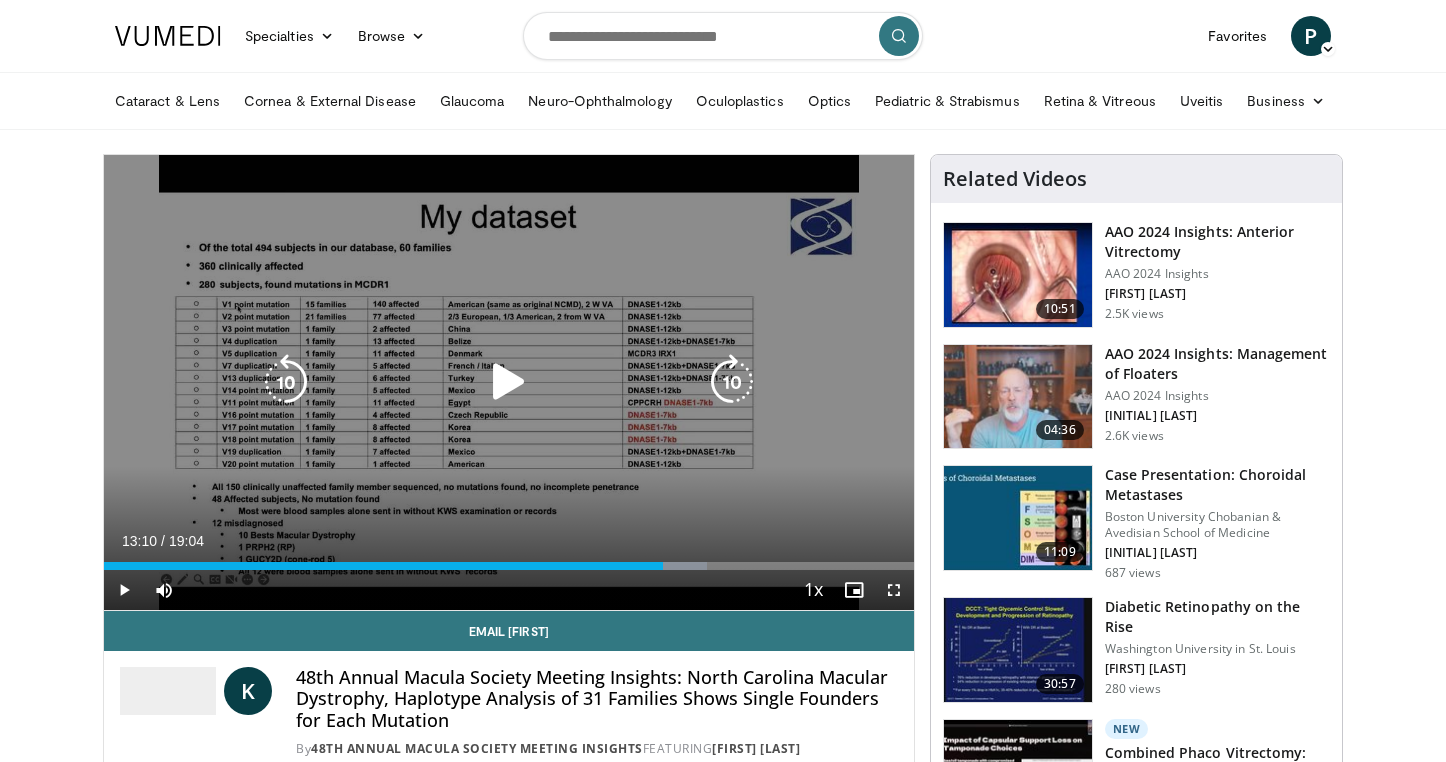 click at bounding box center (509, 382) 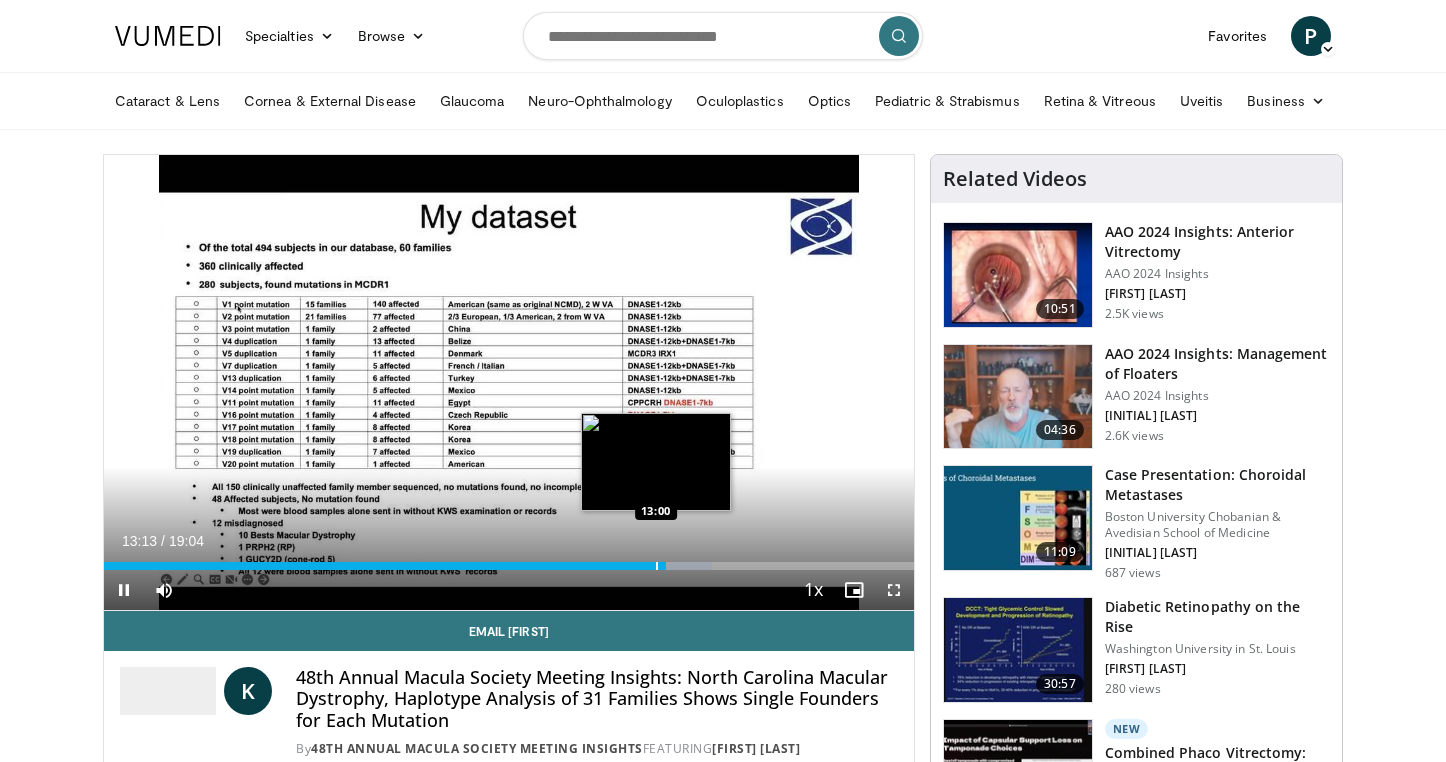 click on "13:14" at bounding box center [385, 566] 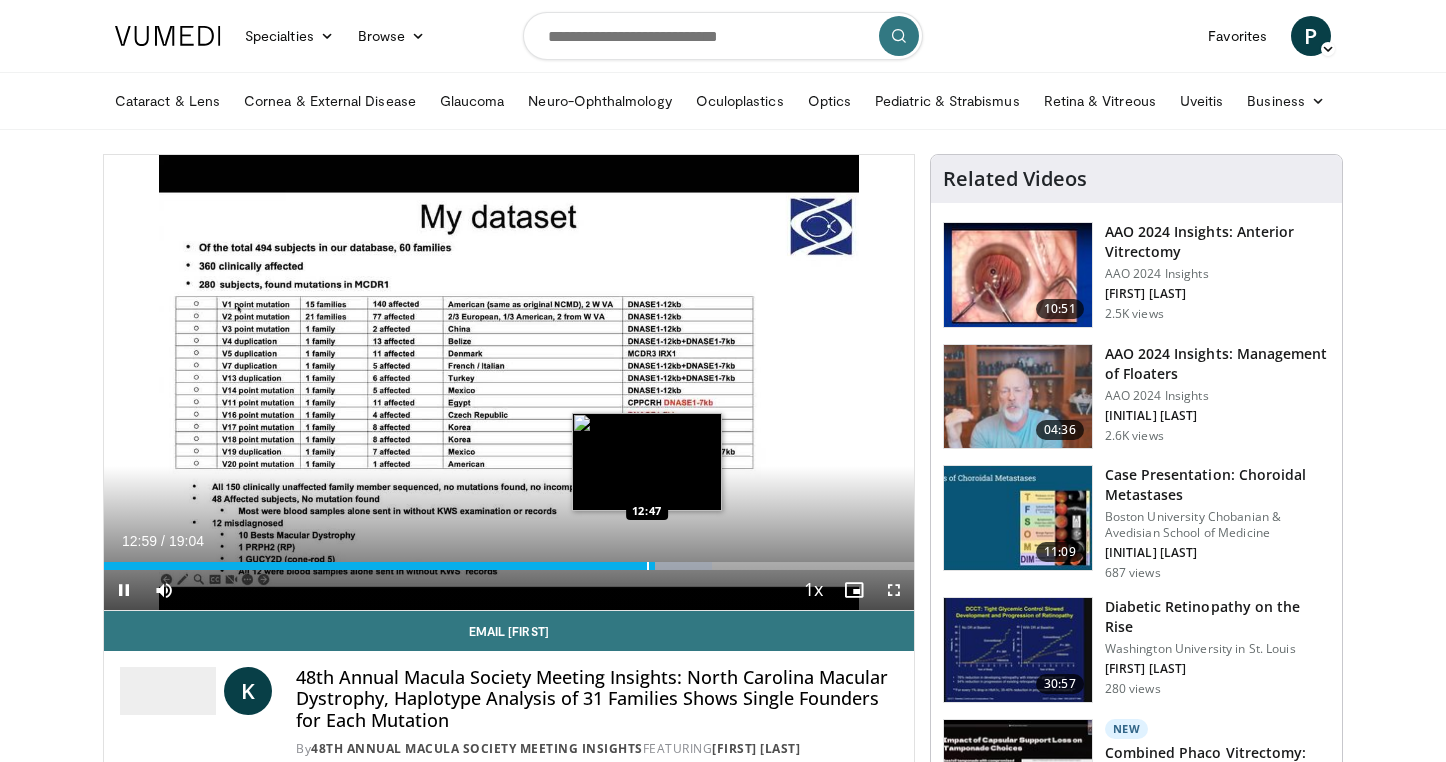 click on "Loaded :  75.13% 12:59 12:47" at bounding box center (509, 566) 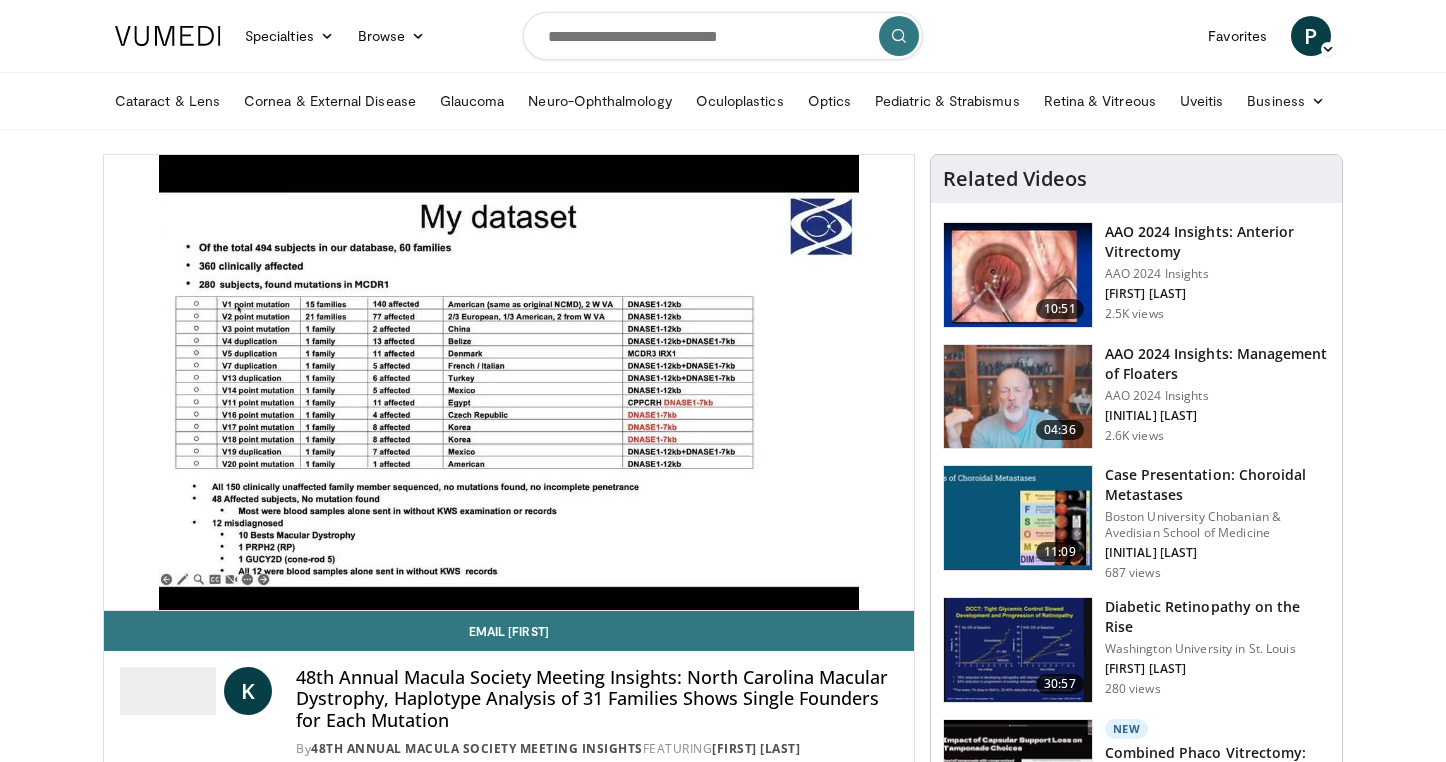 type 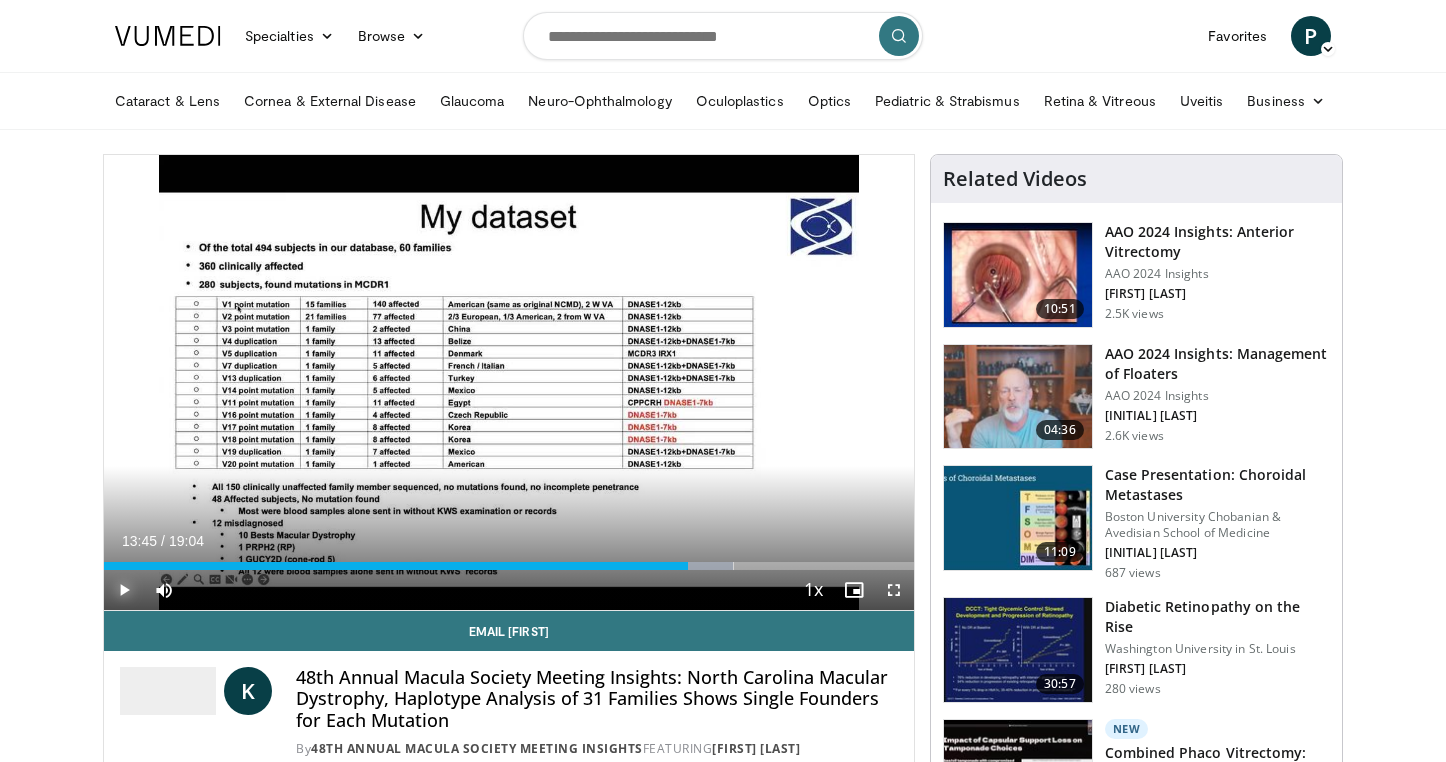 click at bounding box center [124, 590] 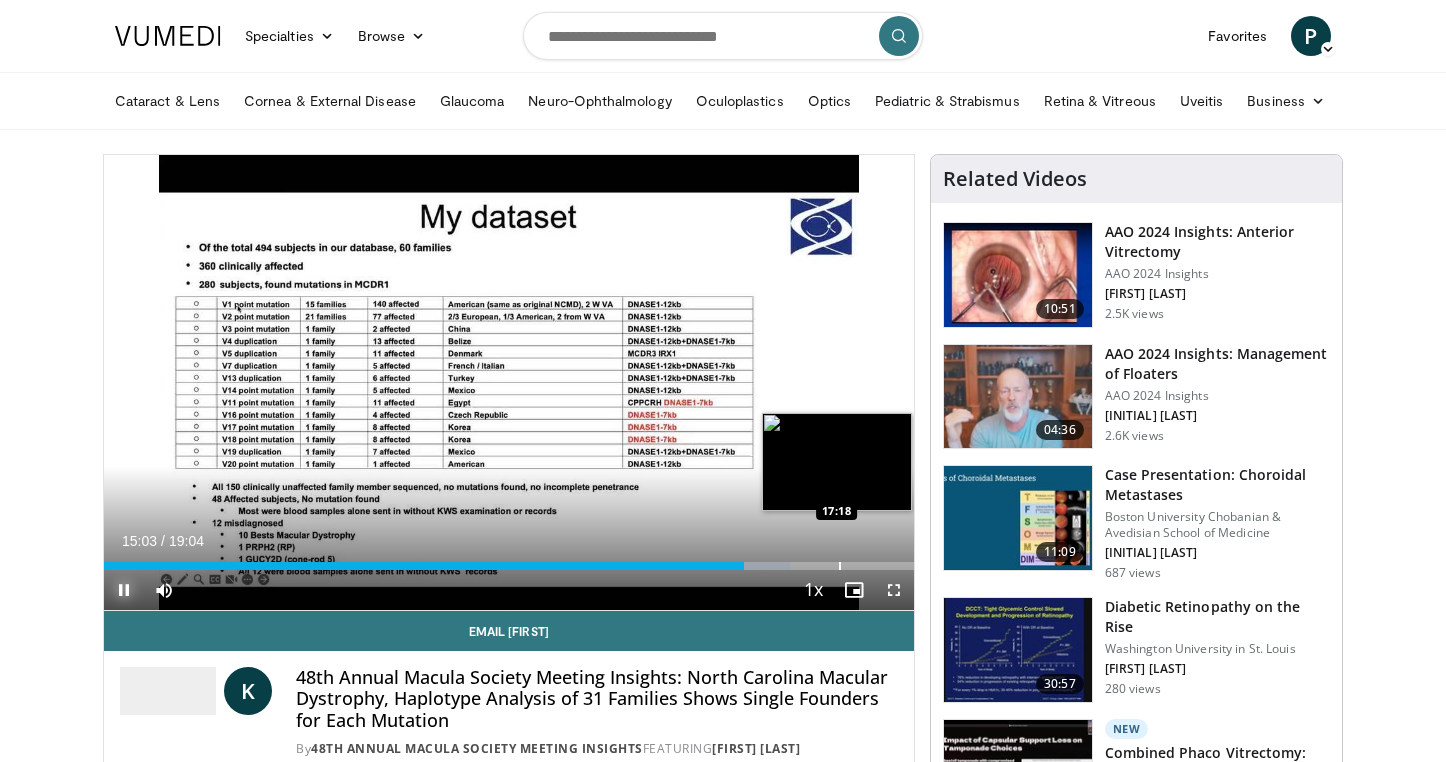 click at bounding box center (840, 566) 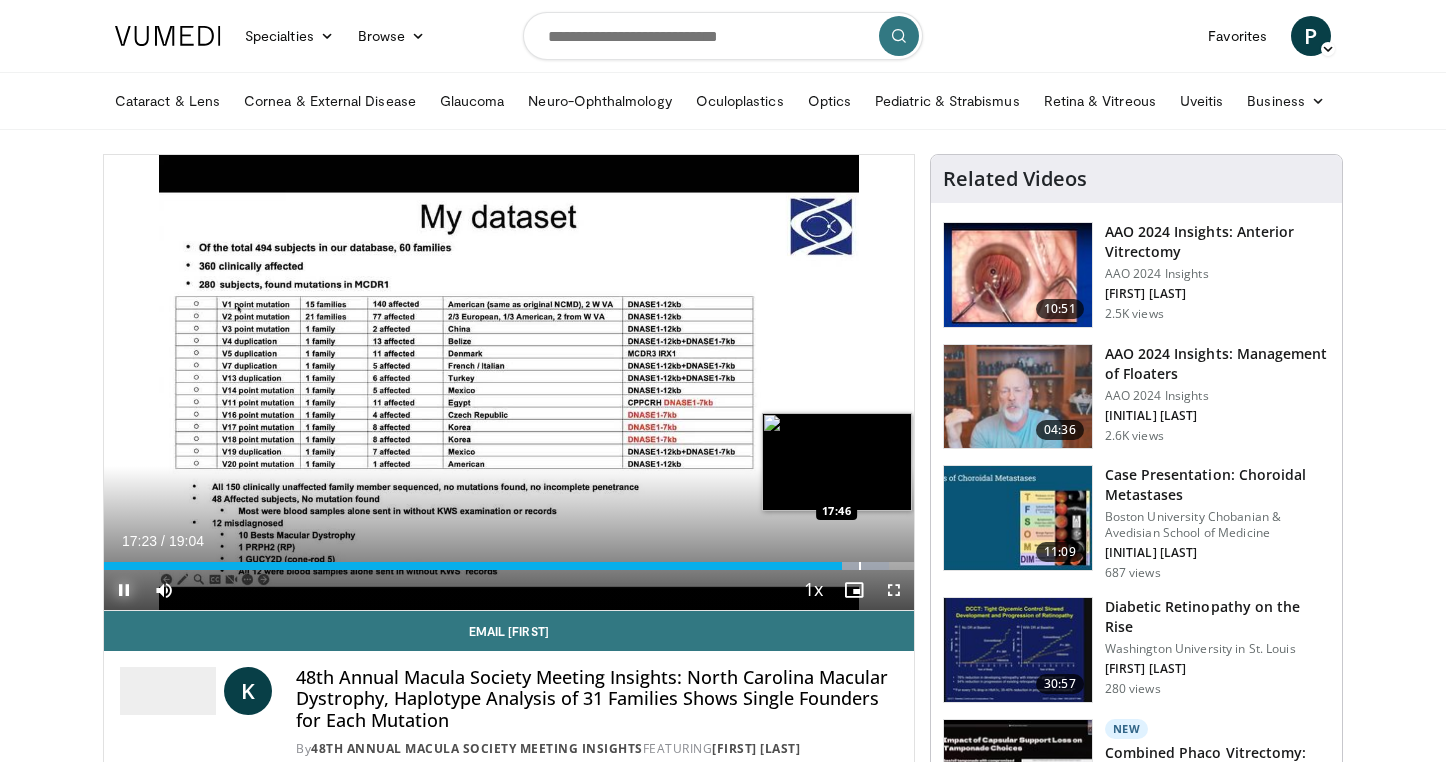 click at bounding box center [860, 566] 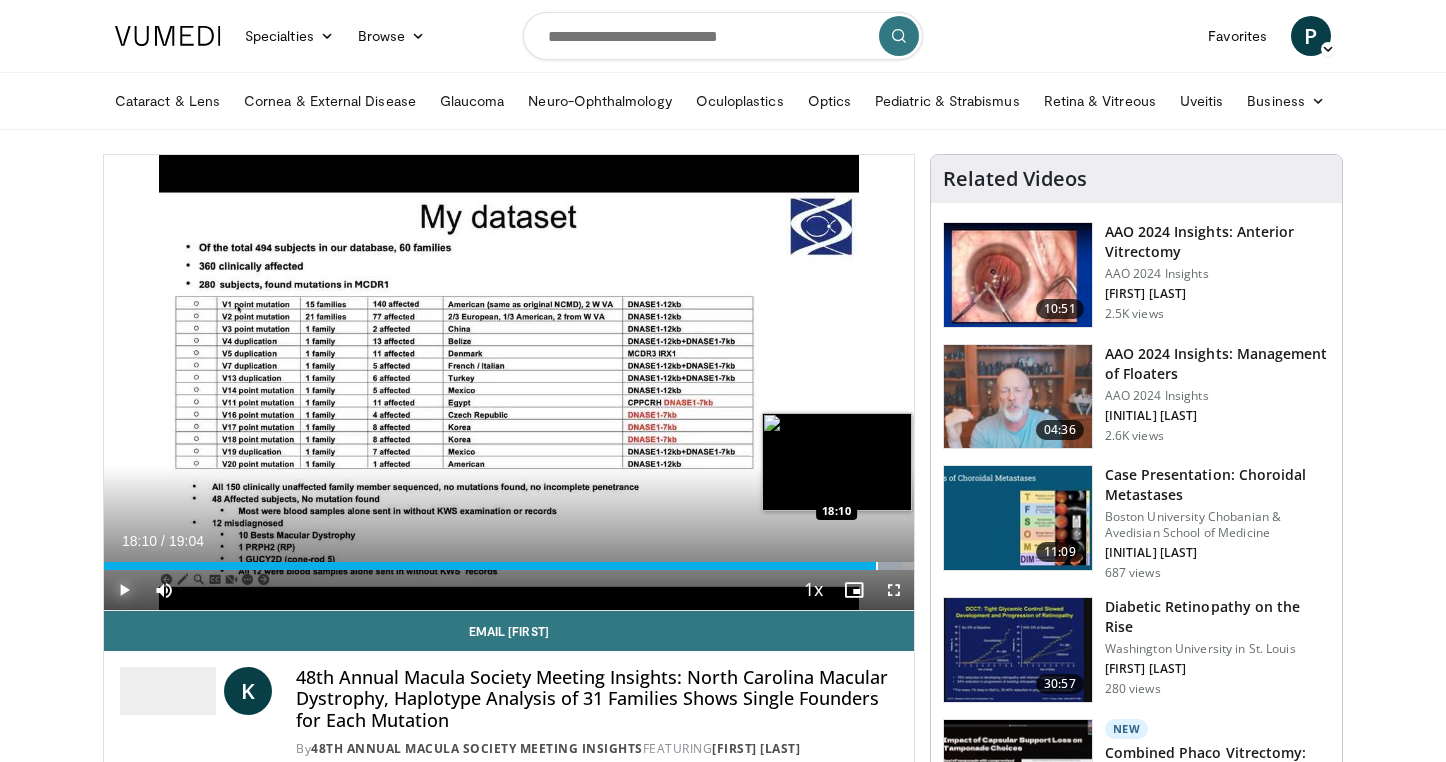 click at bounding box center [877, 566] 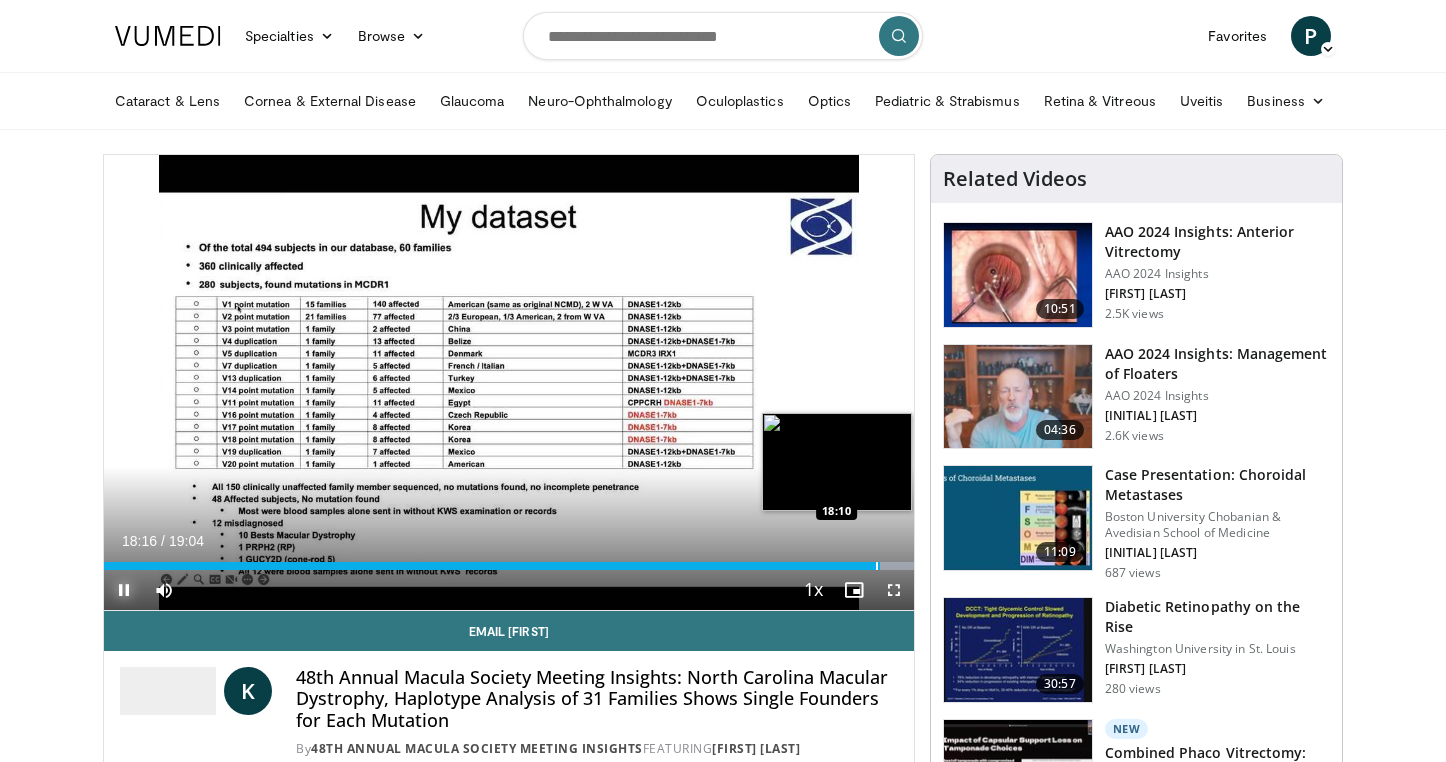 click on "Loaded :  100.00% 18:17 18:10" at bounding box center [509, 560] 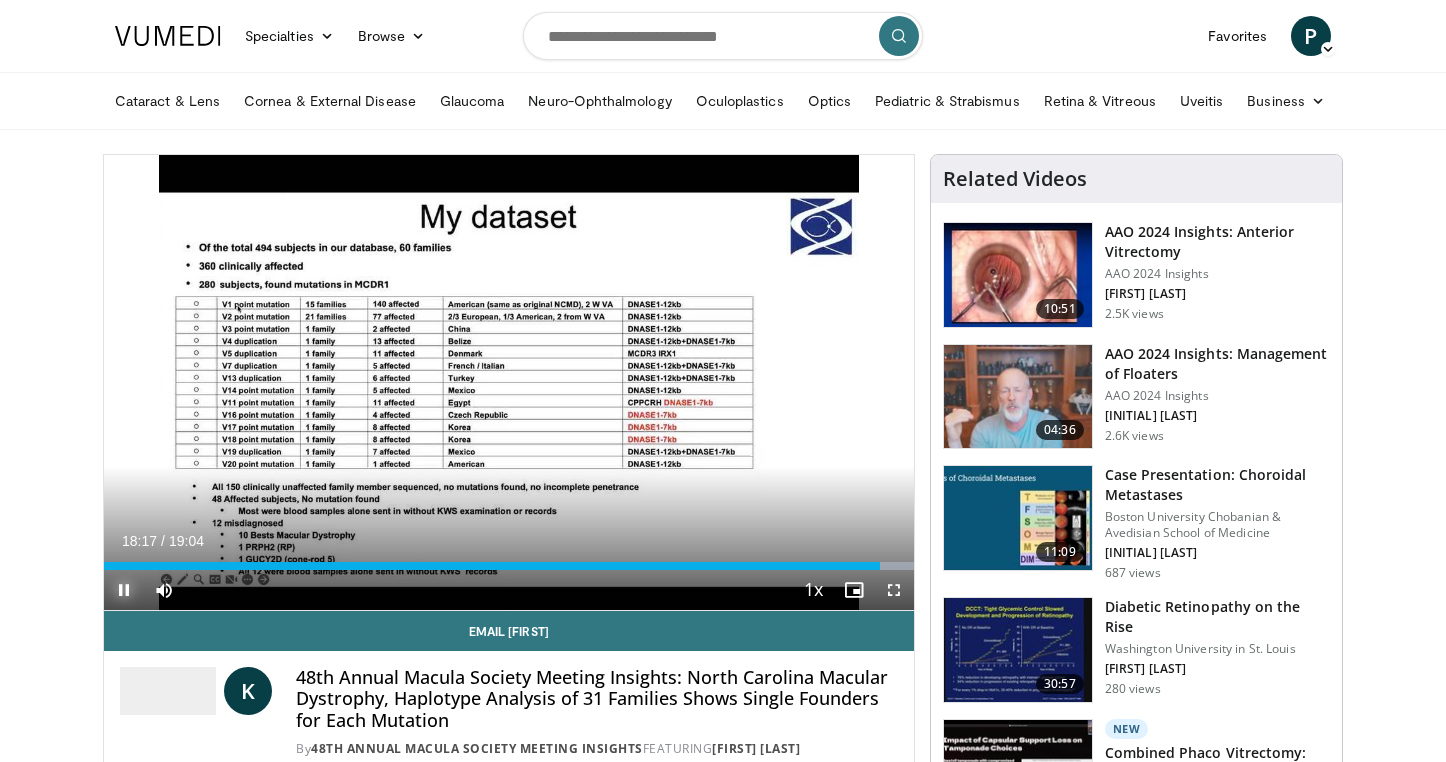 click at bounding box center (124, 590) 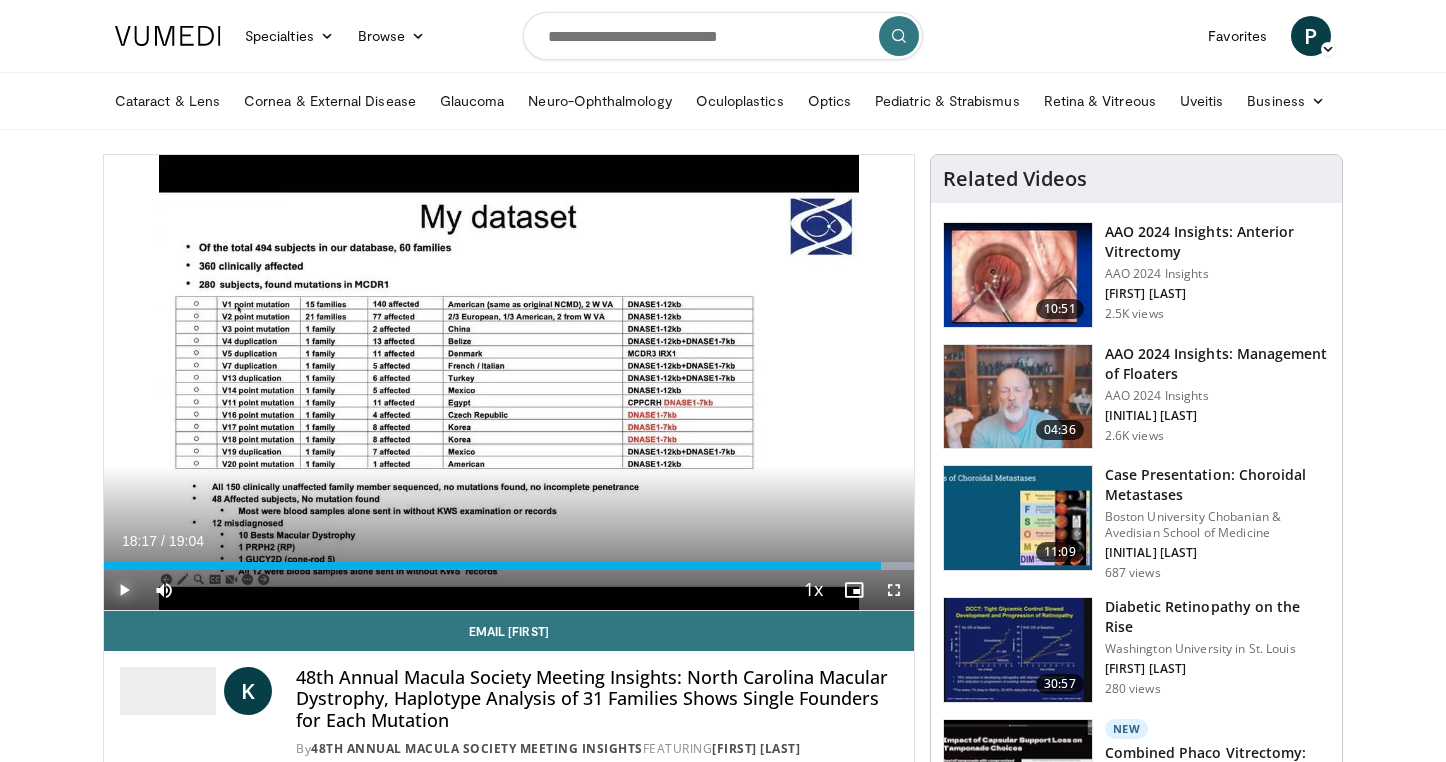 click at bounding box center [124, 590] 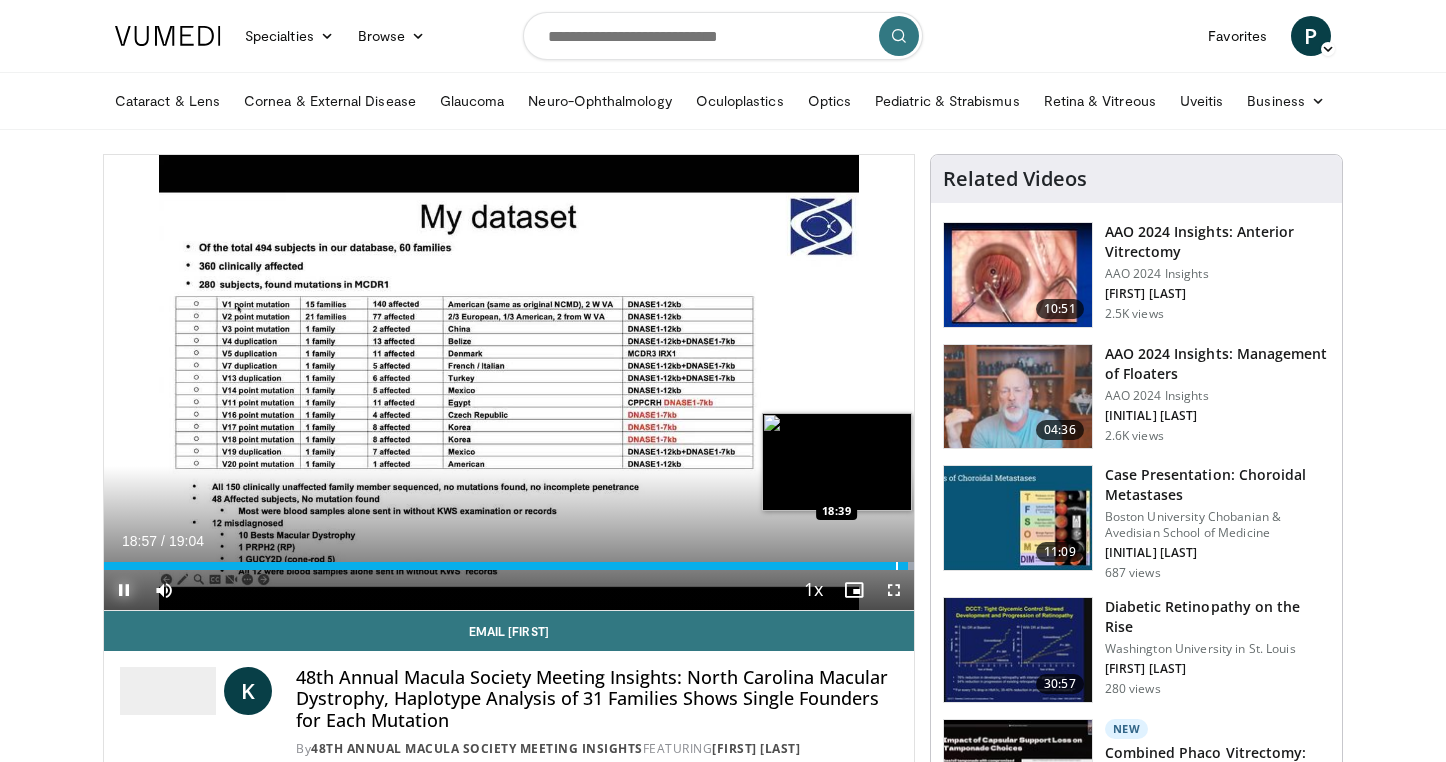 click at bounding box center (897, 566) 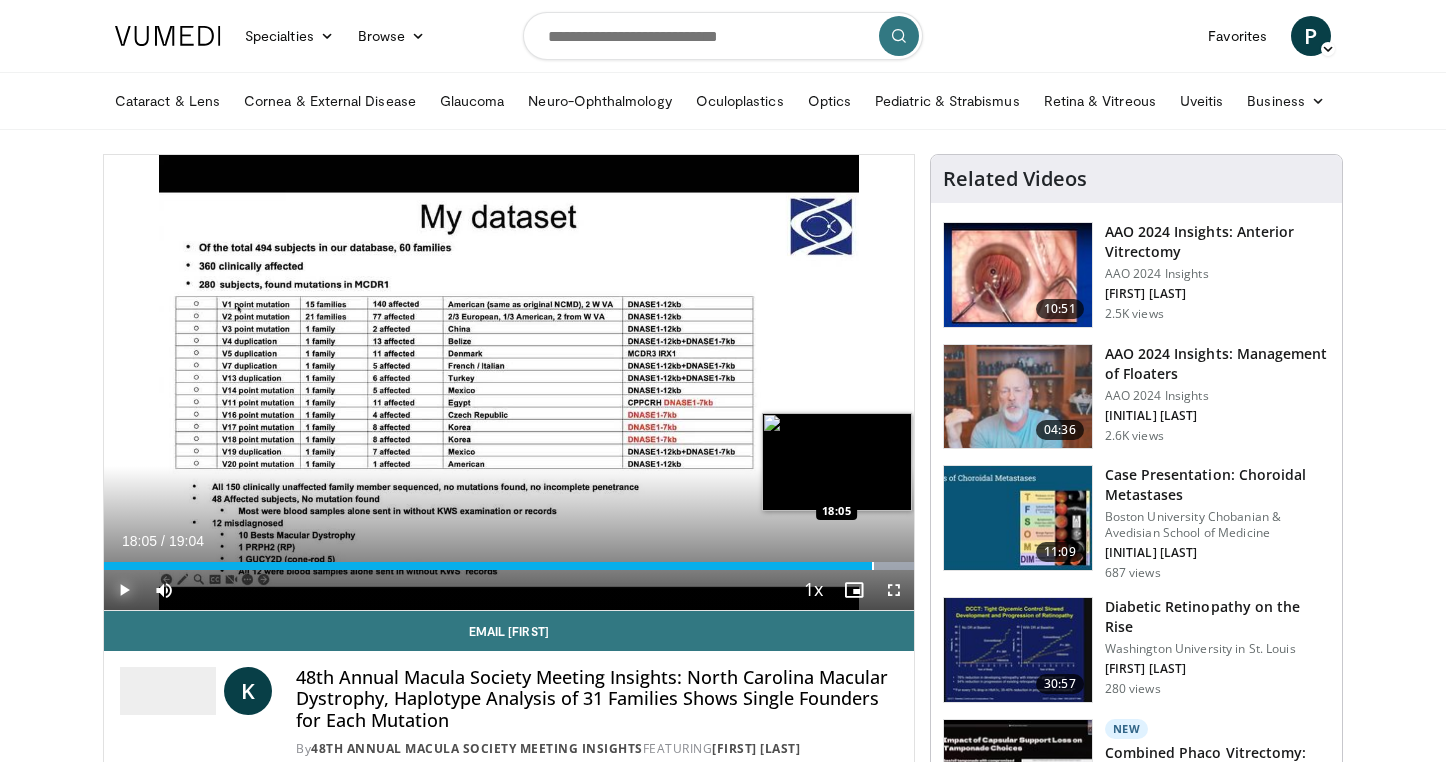 click at bounding box center [873, 566] 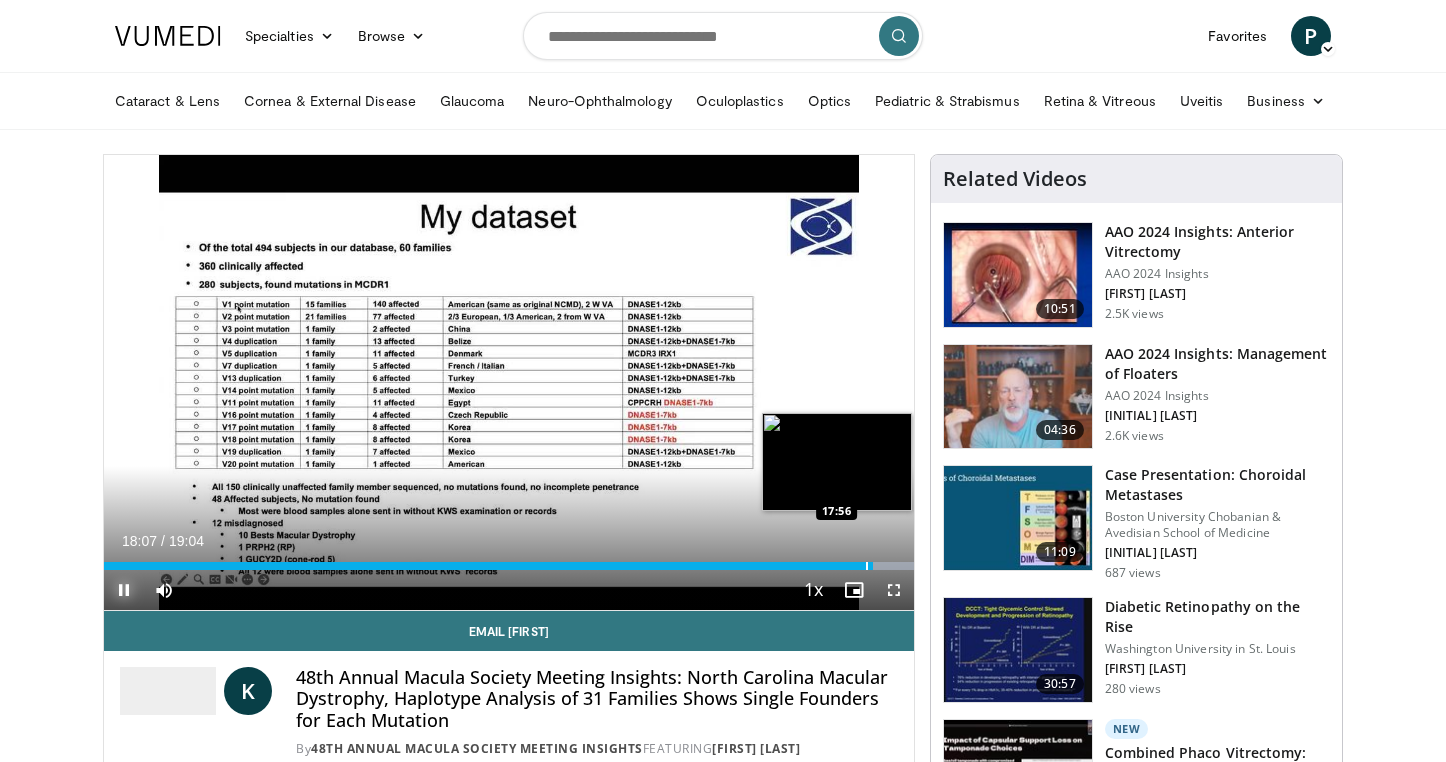 click at bounding box center [867, 566] 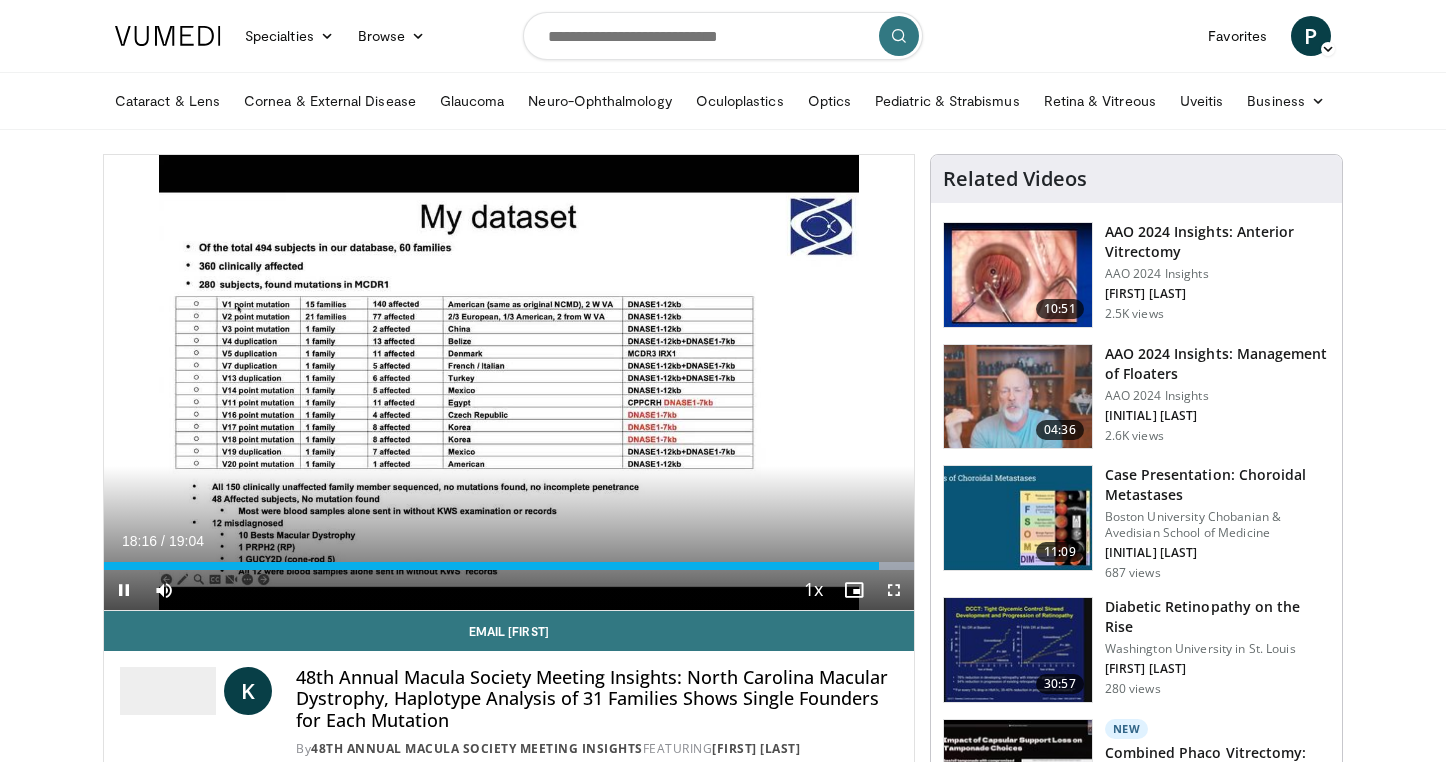 click on "Current Time  18:16 / Duration  19:04" at bounding box center (509, 541) 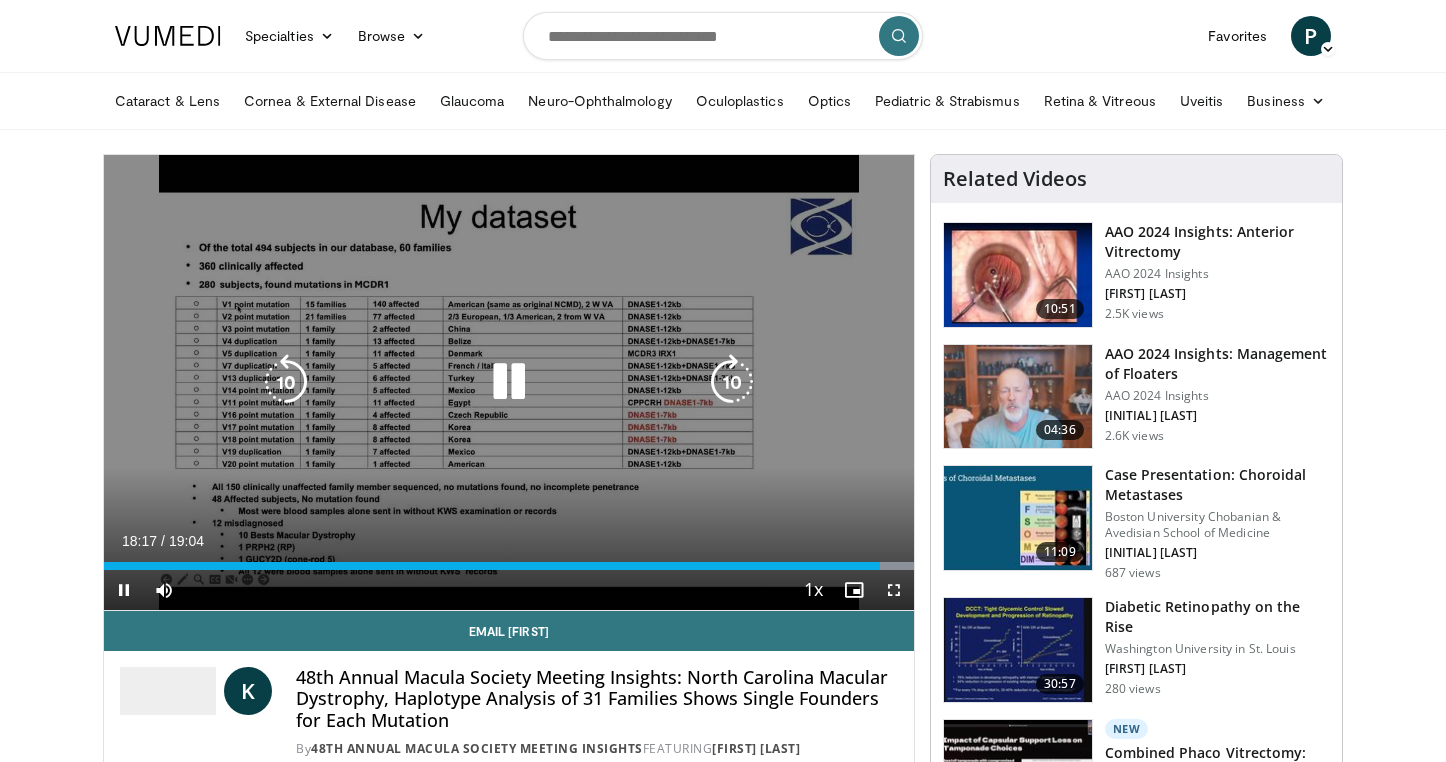 click at bounding box center (286, 382) 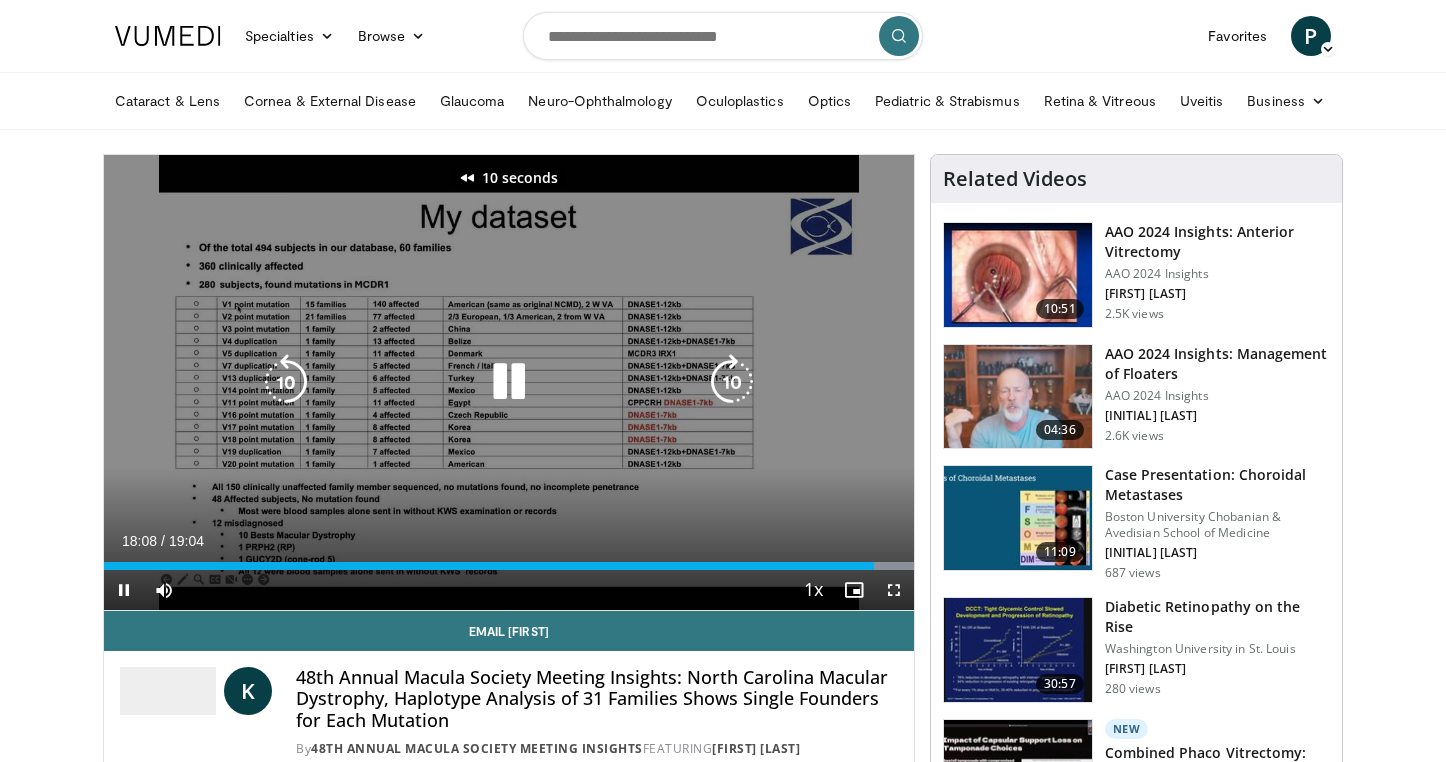 click at bounding box center [286, 382] 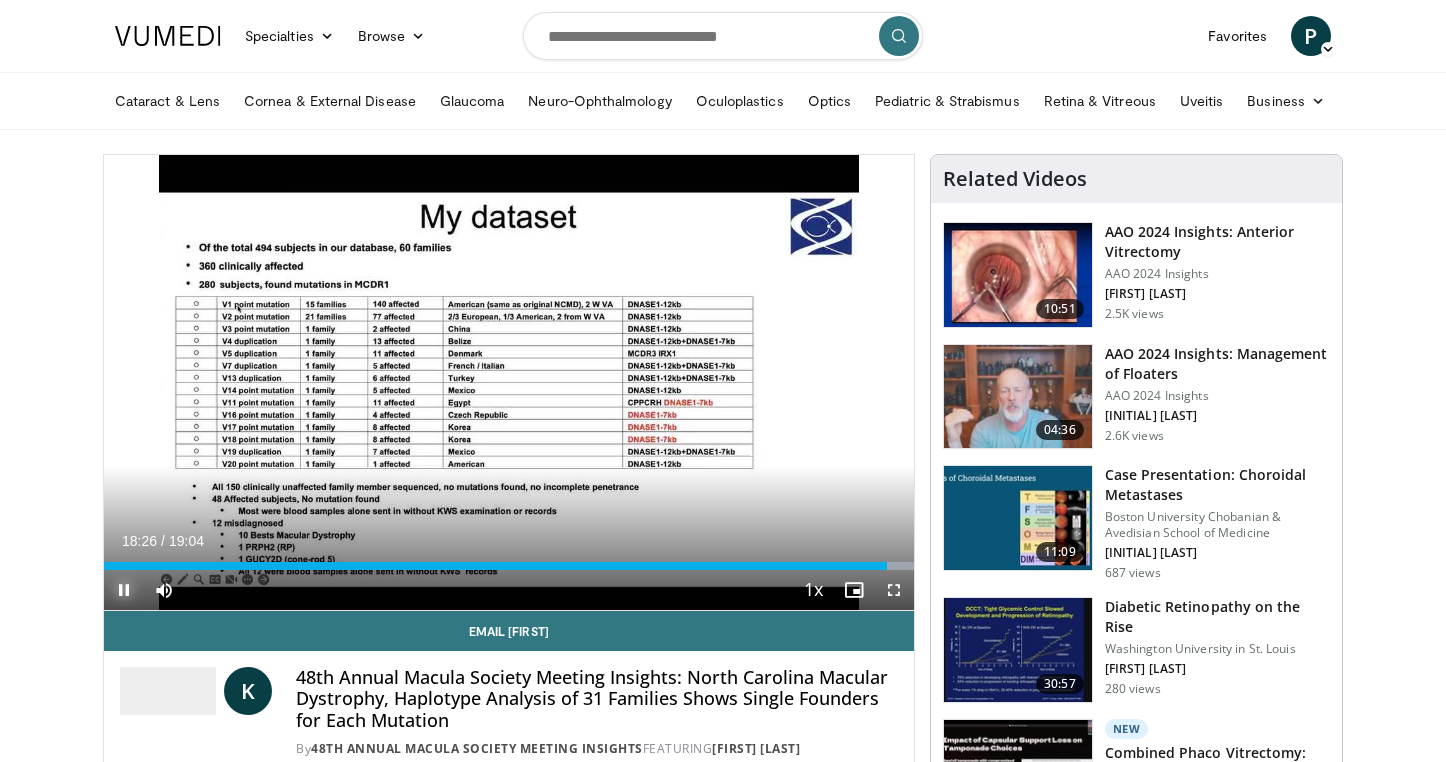 click at bounding box center [124, 590] 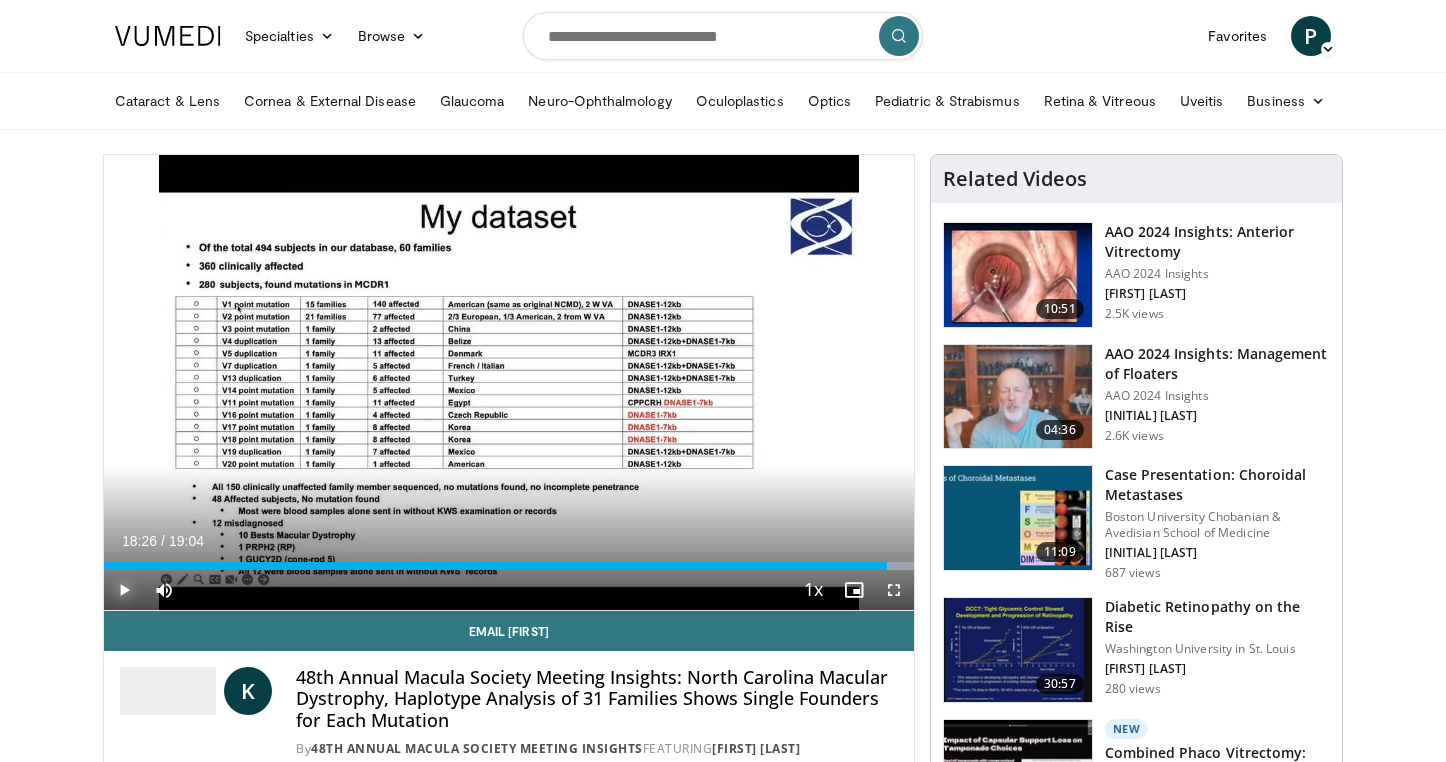 click at bounding box center (124, 590) 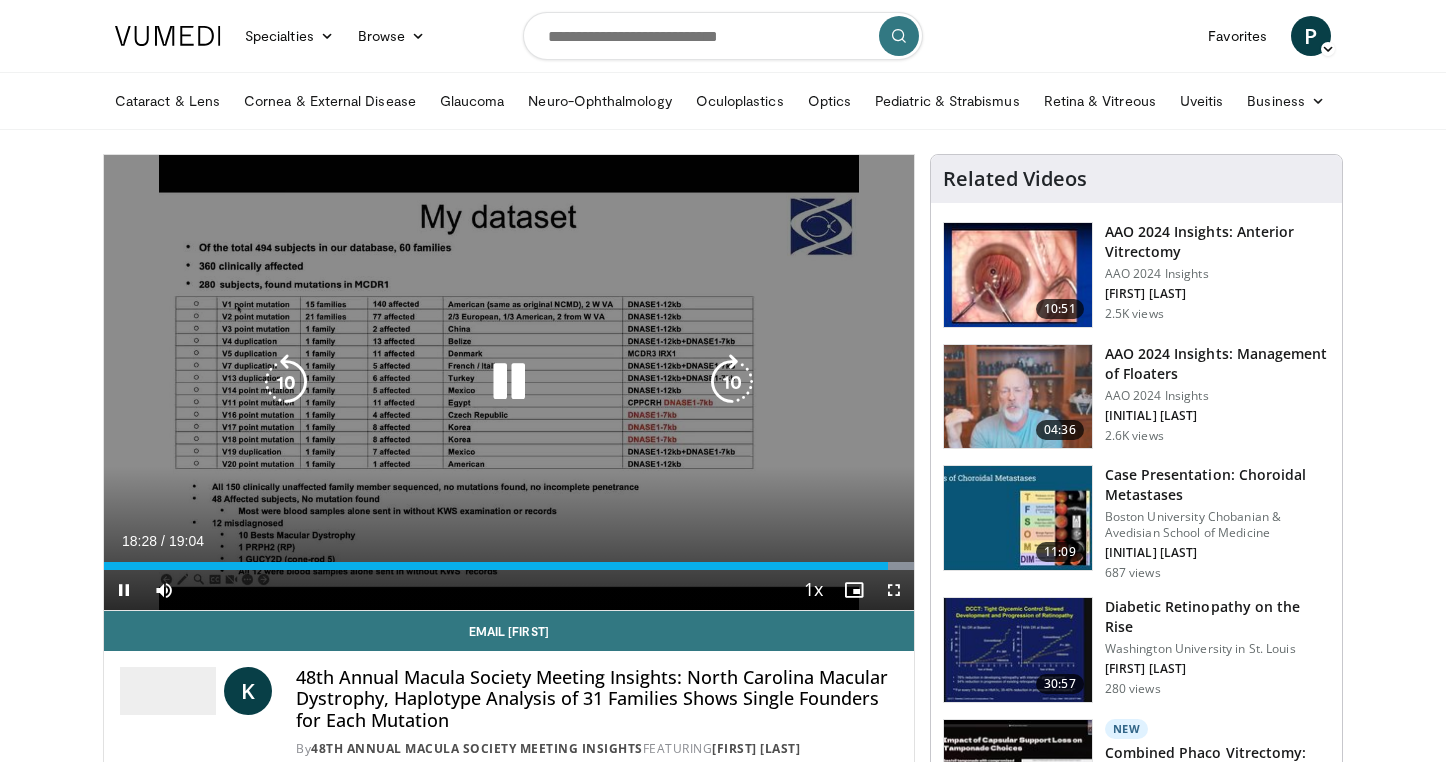 click at bounding box center [286, 382] 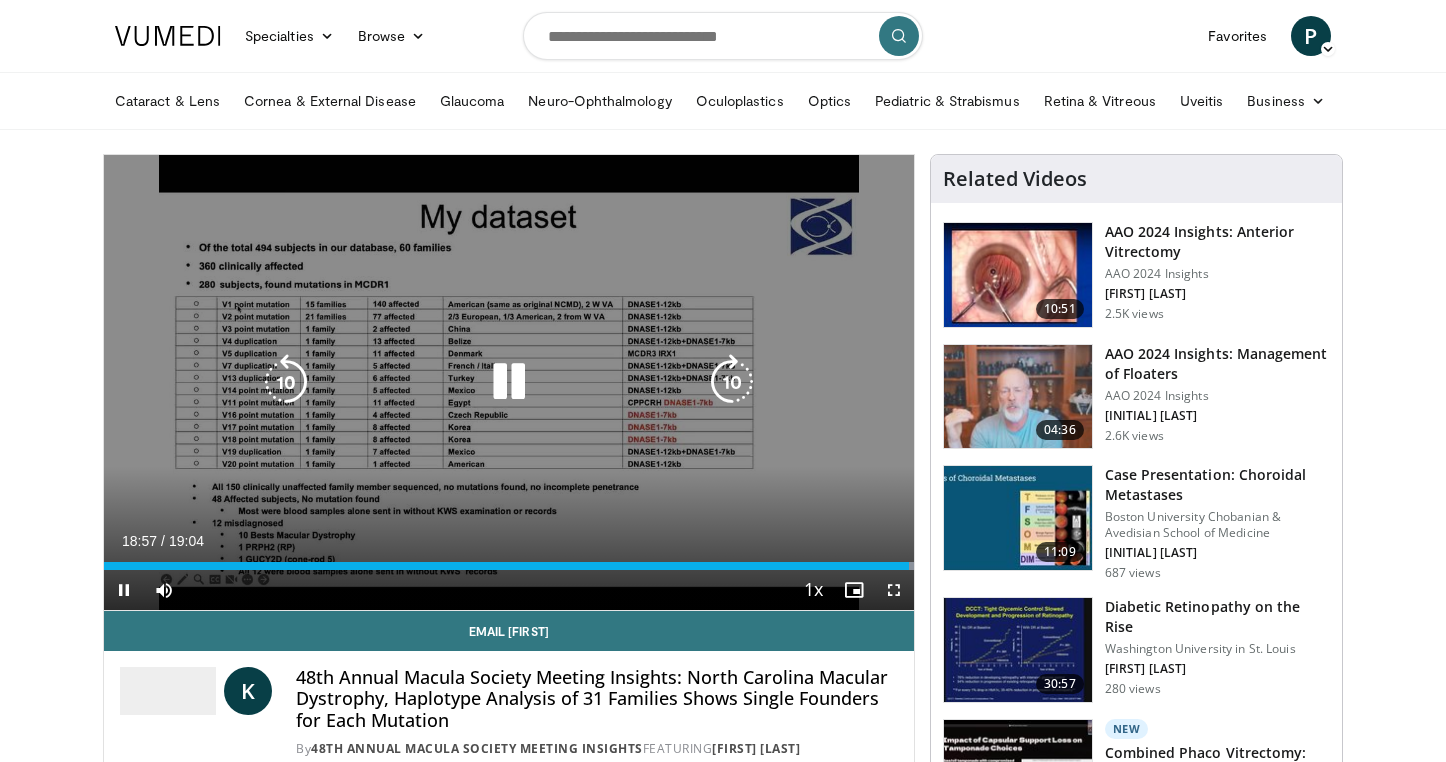 click at bounding box center [509, 382] 